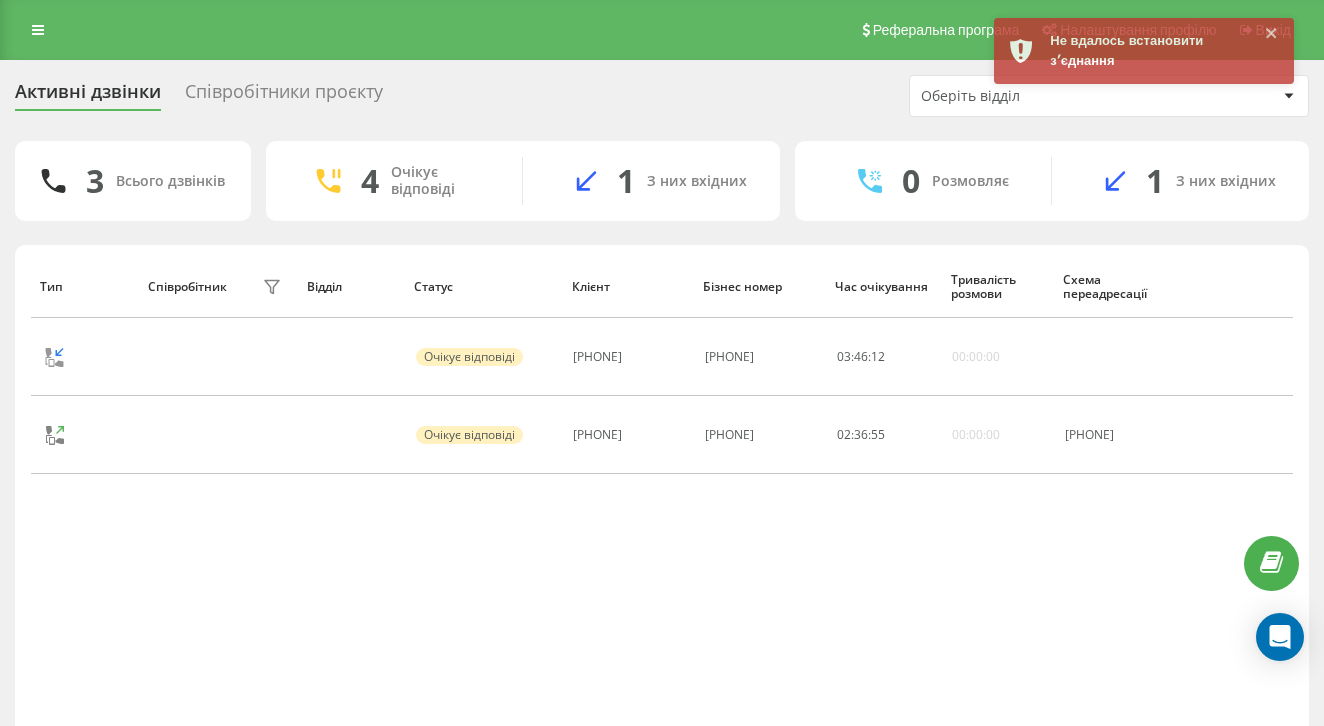 scroll, scrollTop: -2, scrollLeft: 0, axis: vertical 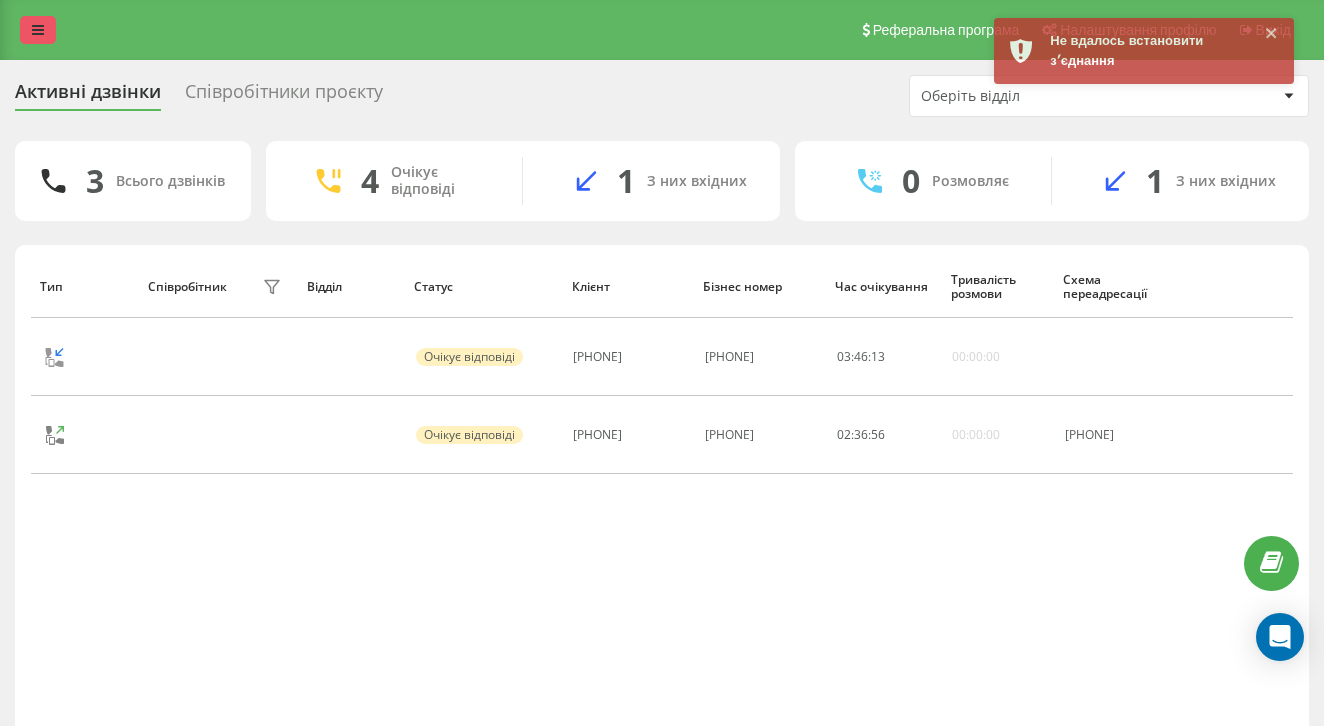 click at bounding box center (38, 30) 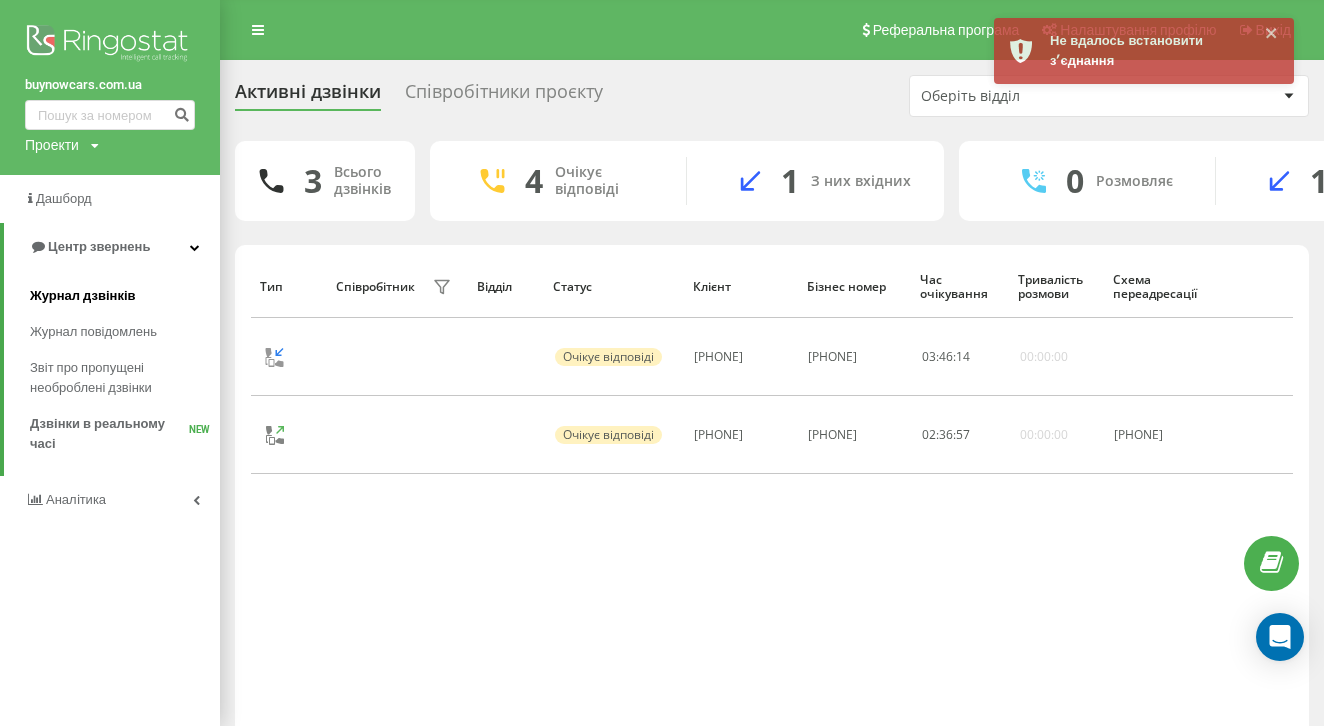 click on "Журнал дзвінків" at bounding box center [83, 296] 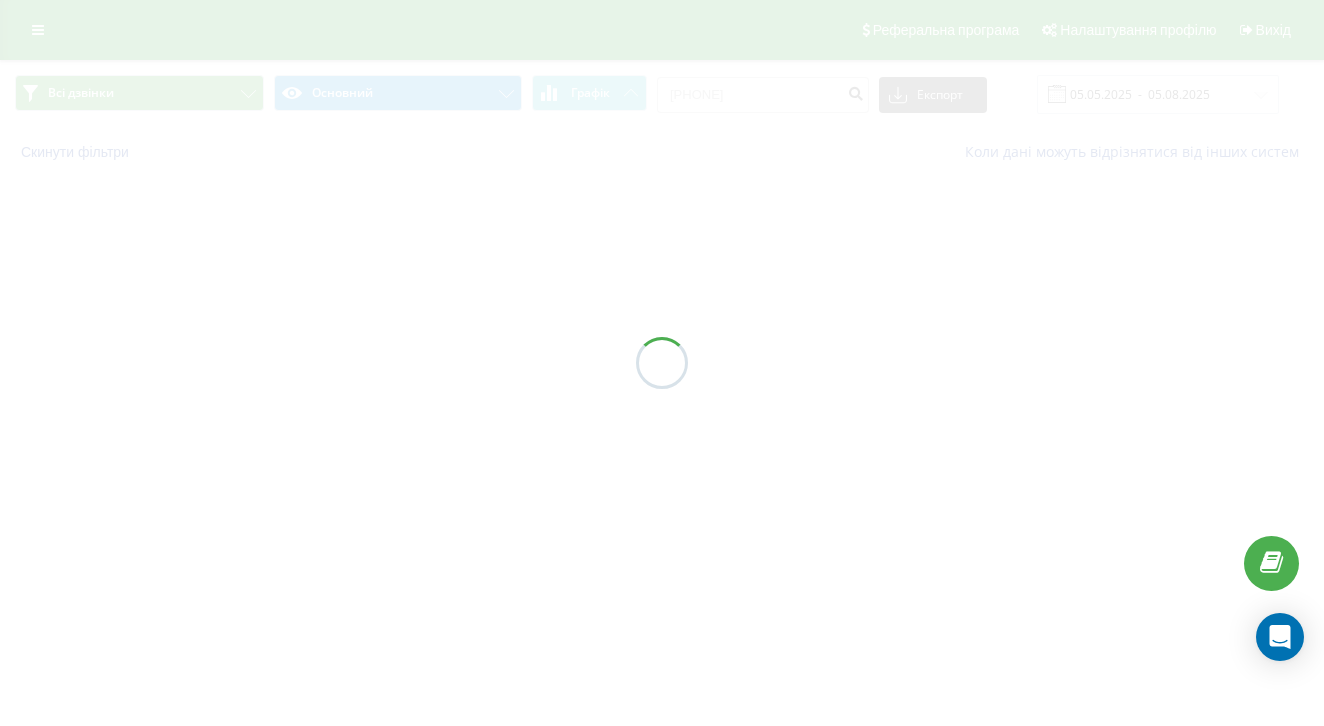 scroll, scrollTop: 0, scrollLeft: 0, axis: both 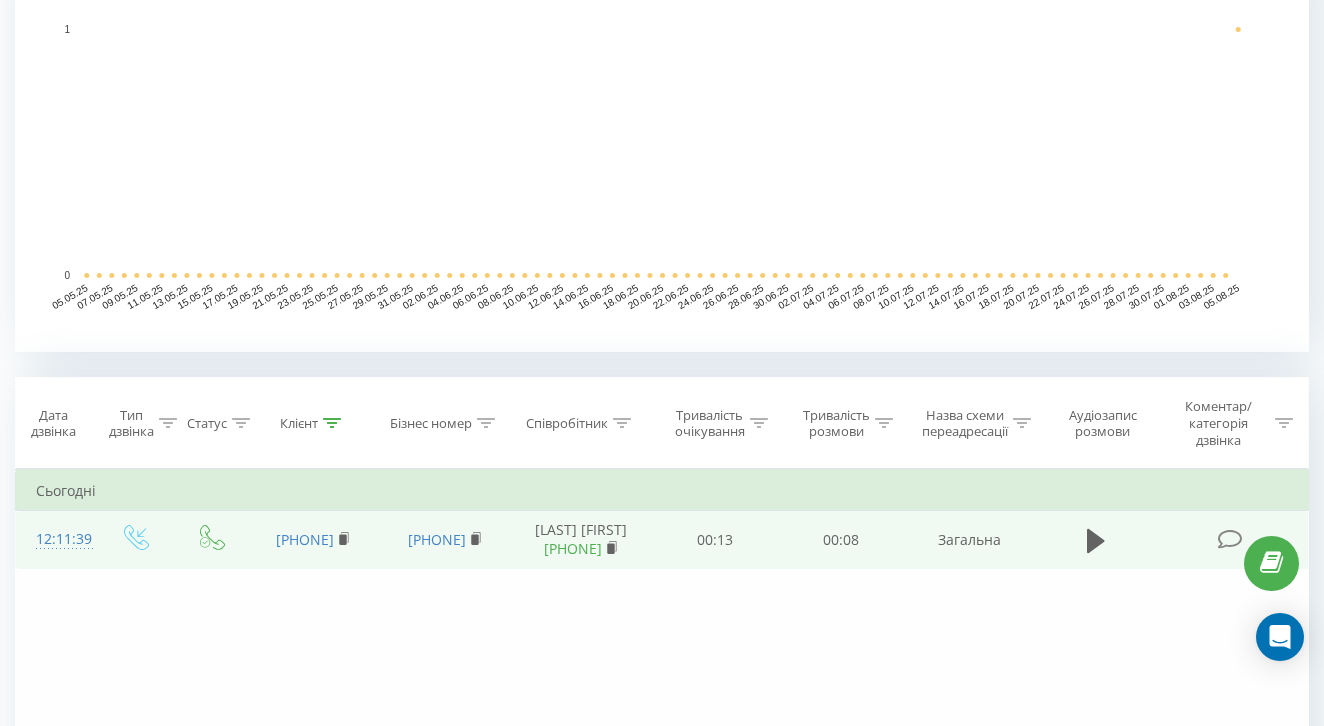 drag, startPoint x: 634, startPoint y: 589, endPoint x: 537, endPoint y: 586, distance: 97.04638 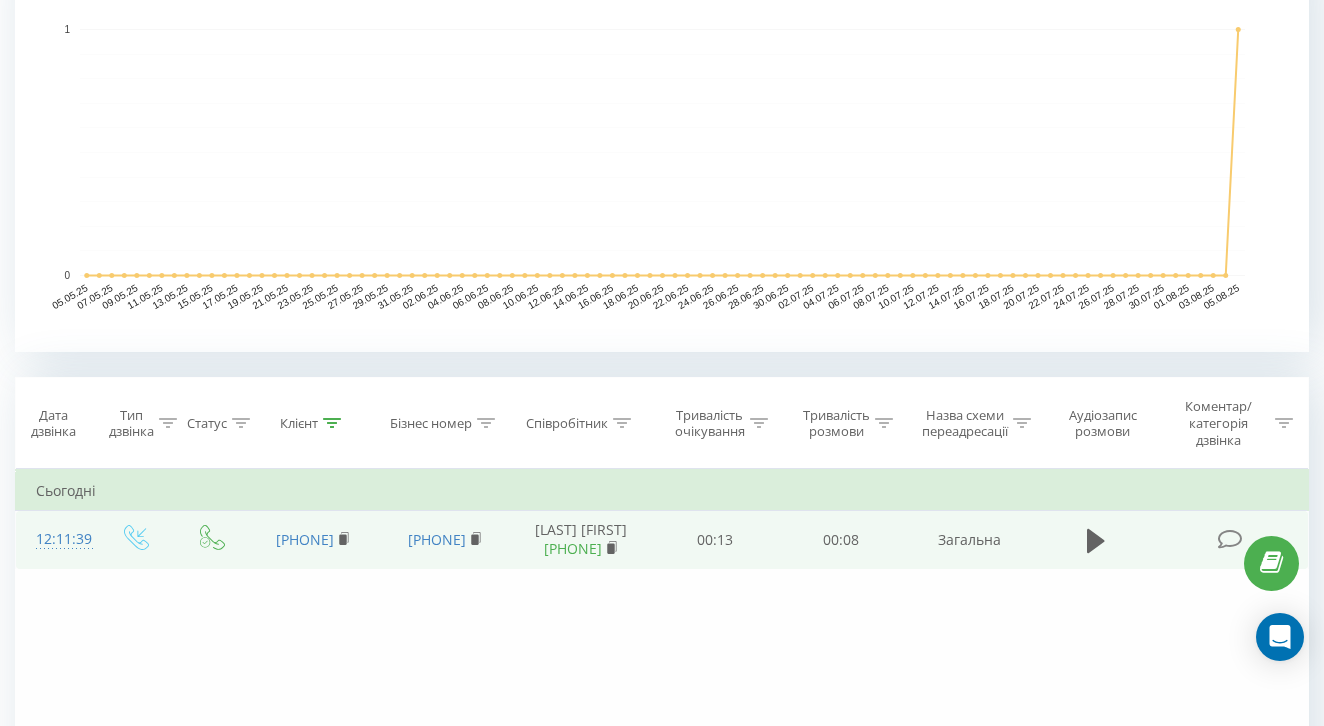 click on "Цуканов Ярослав 380631462051" at bounding box center [580, 540] 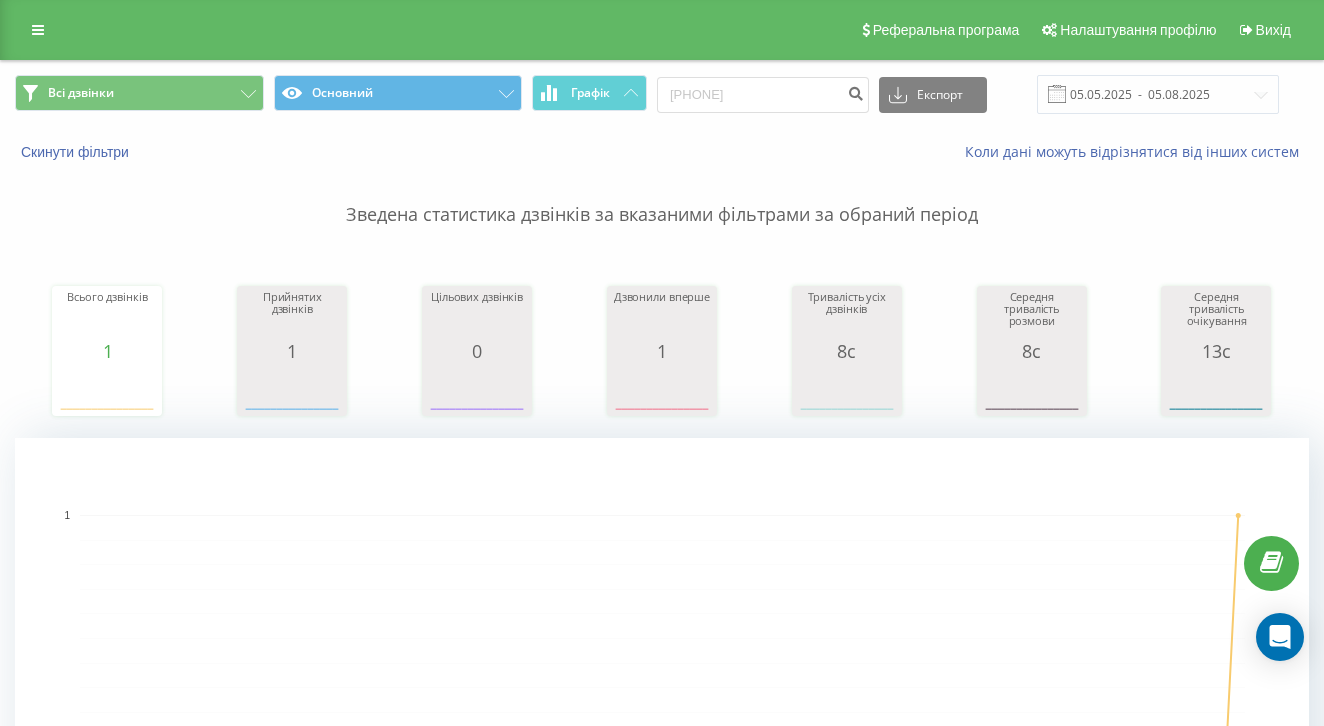 scroll, scrollTop: -1, scrollLeft: 0, axis: vertical 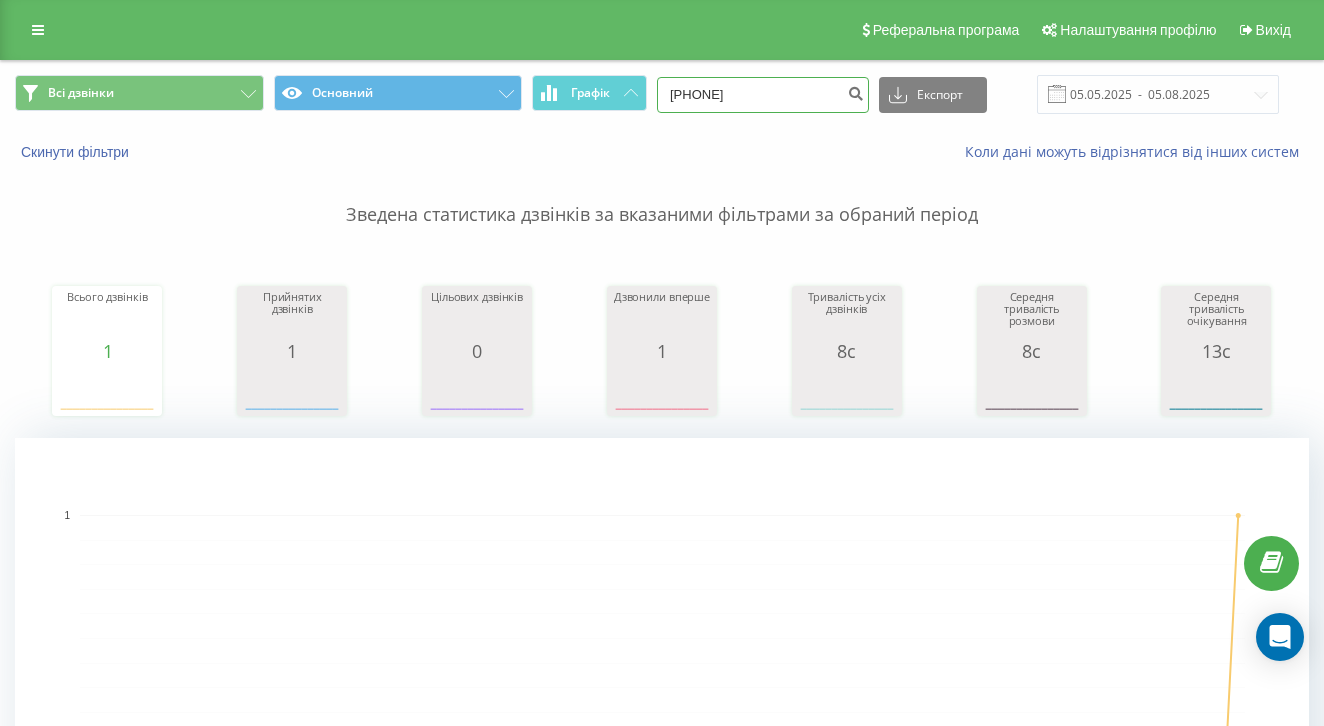 click on "0730730403" at bounding box center [763, 95] 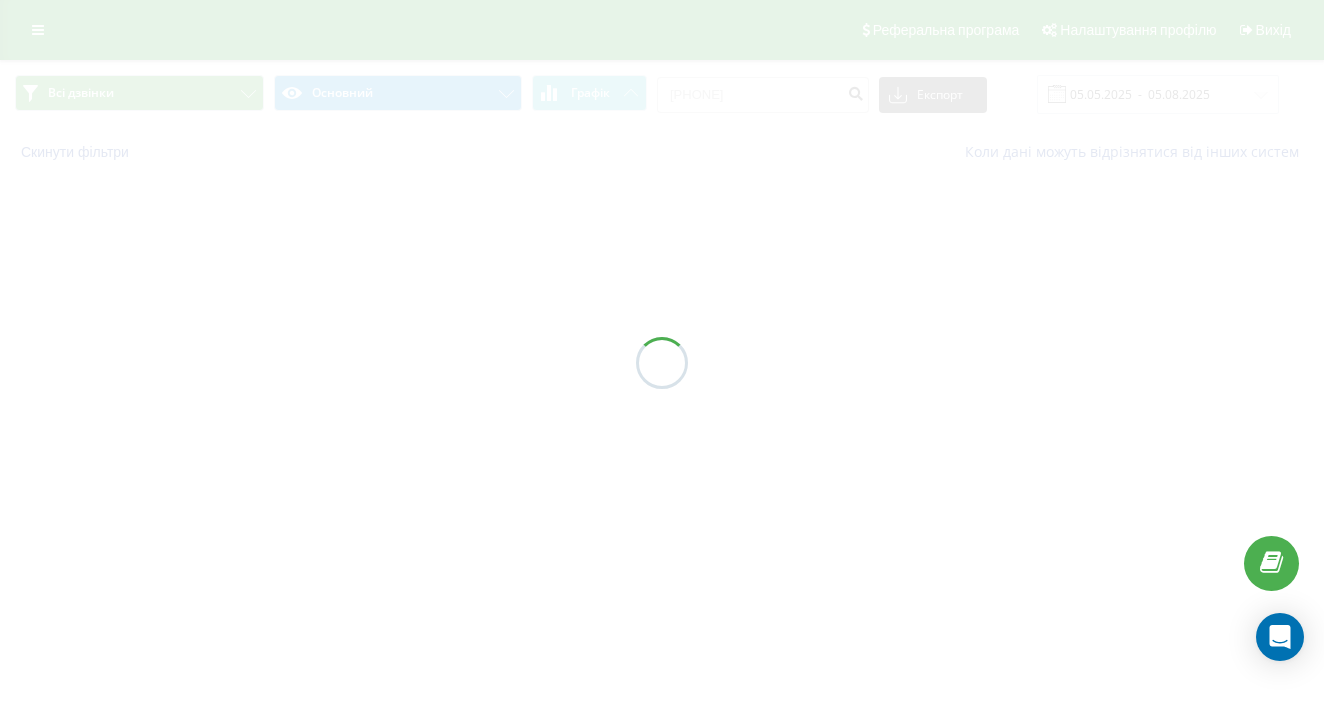 scroll, scrollTop: 0, scrollLeft: 0, axis: both 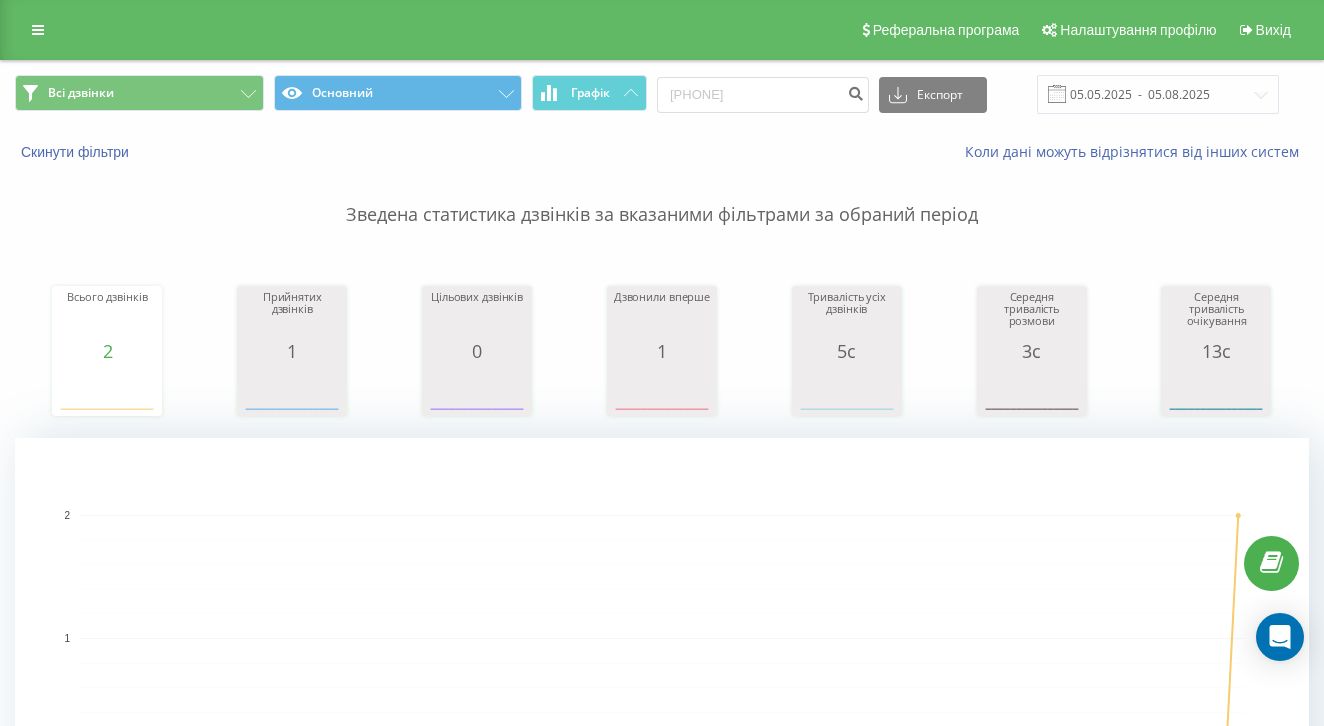 click on "Всього дзвінків 2 date totalCalls 05.05.25 0 11.05.25 0 17.05.25 0 23.05.25 0 29.05.25 0 04.06.25 0 10.06.25 0 16.06.25 0 22.06.25 0 28.06.25 0 04.07.25 0 10.07.25 0 16.07.25 0 22.07.25 0 28.07.25 0 03.08.25 0 03.0… Прийнятих дзвінків 1 date answeredCalls 05.05.25 0 11.05.25 0 17.05.25 0 23.05.25 0 29.05.25 0 04.06.25 0 10.06.25 0 16.06.25 0 22.06.25 0 28.06.25 0 04.07.25 0 10.07.25 0 16.07.25 0 22.07.25 0 28.07.25 0 03.08.25 0 04.07.25 Цільових дзвінків 0 date properCalls 05.05.25 0 11.05.25 0 17.05.25 0 23.05.25 0 29.05.25 0 04.06.25 0 10.06.25 0 16.06.25 0 22.06.25 0 28.06.25 0 04.07.25 0 10.07.25 0 16.07.25 0 22.07.25 0 28.07.25 0 03.08.25 0 04.07.25 Дзвонили вперше 1 date uniqueCalls 05.05.25 0 11.05.25 0 17.05.25 0 23.05.25 0 29.05.25 0 04.06.25 0 10.06.25 0 16.06.25 0 22.06.25 0 28.06.25 0 04.07.25 0 10.07.25 0 16.07.25 0 22.07.25 0 28.07.25 0 03.08.25 0 04.07.25 Тривалість усіх дзвінків 5с date allConversationsLength" at bounding box center [662, 332] 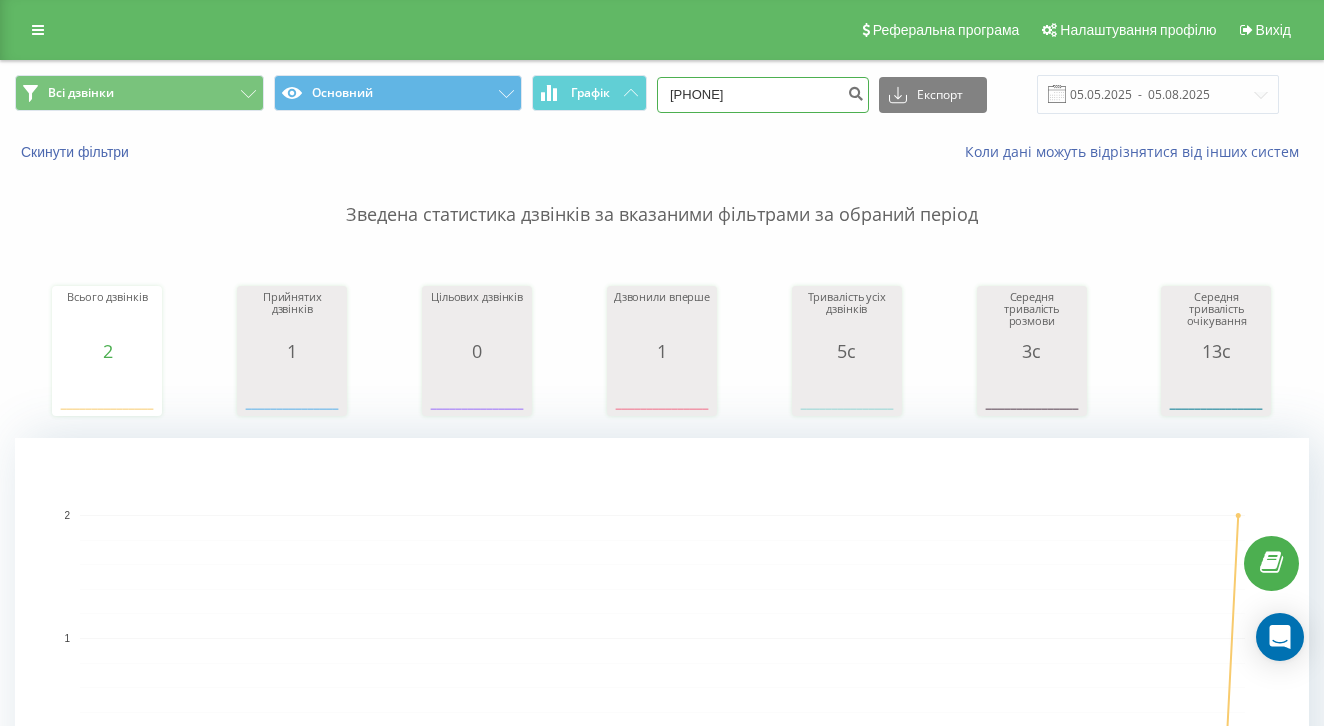 click on "0993710154" at bounding box center (763, 95) 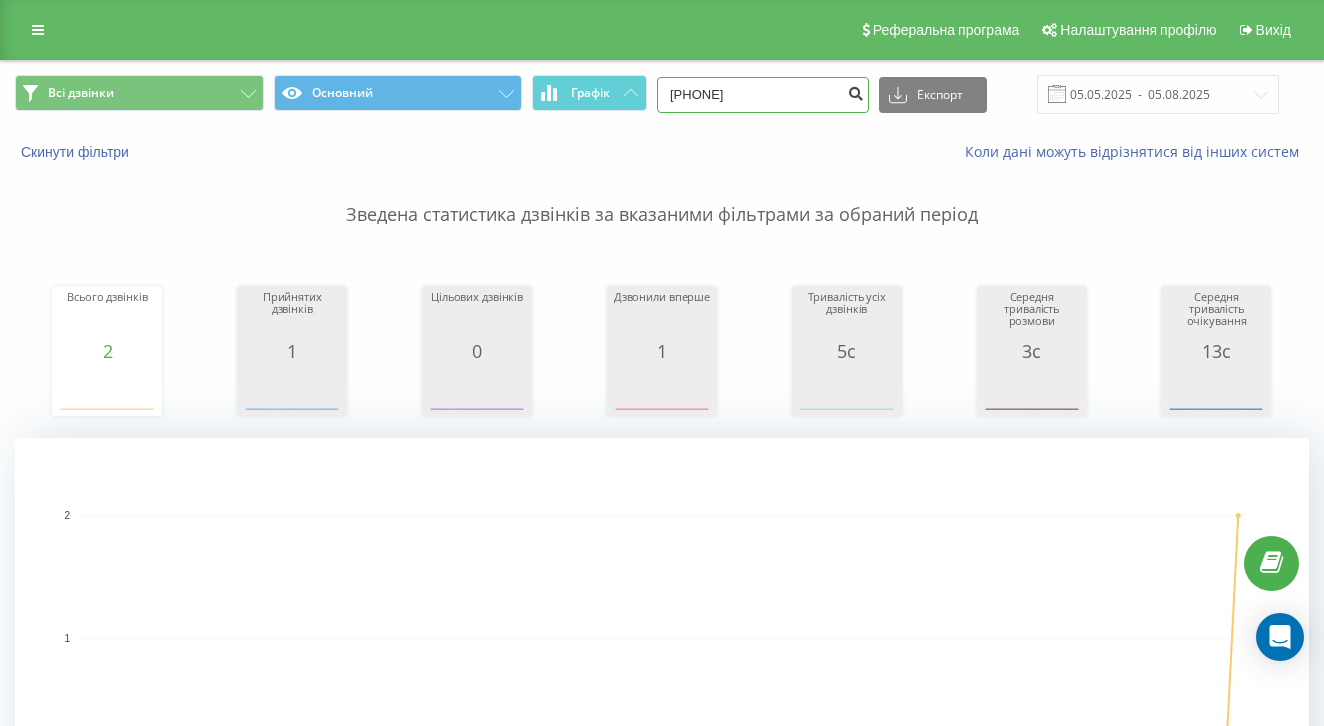 paste on "51664536" 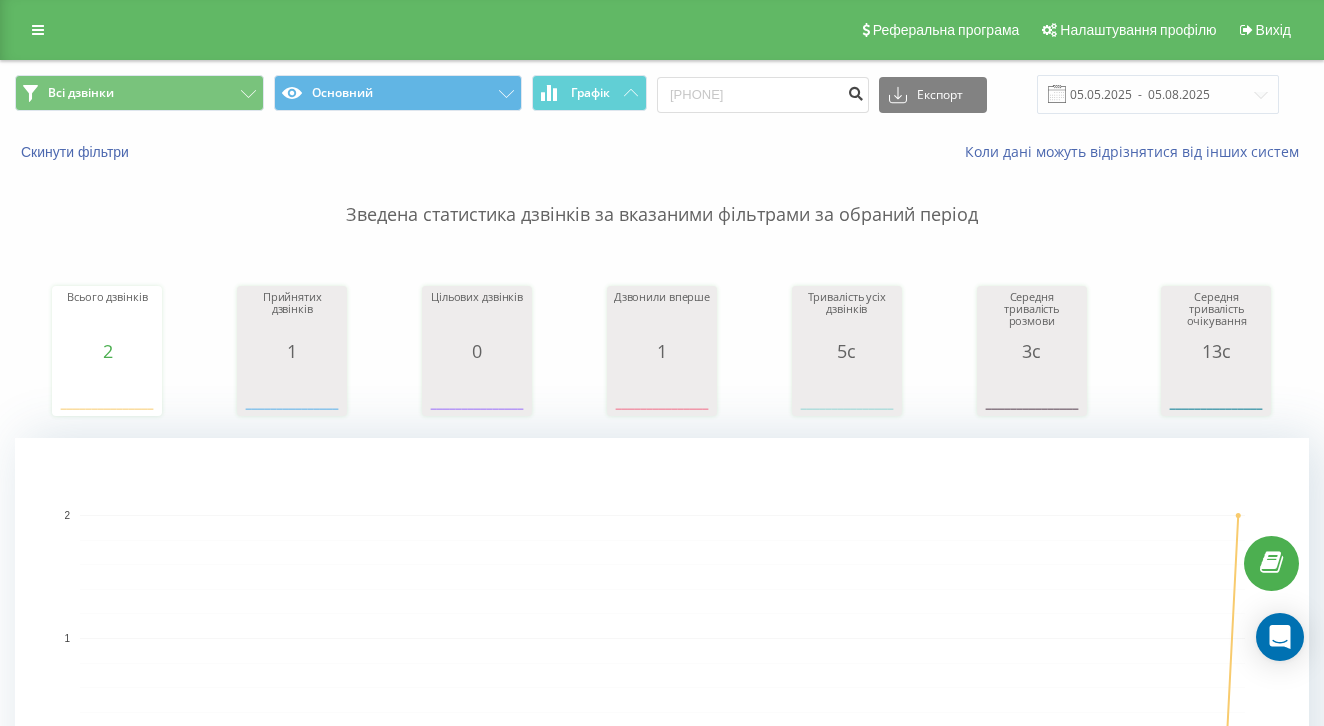 click at bounding box center (855, 95) 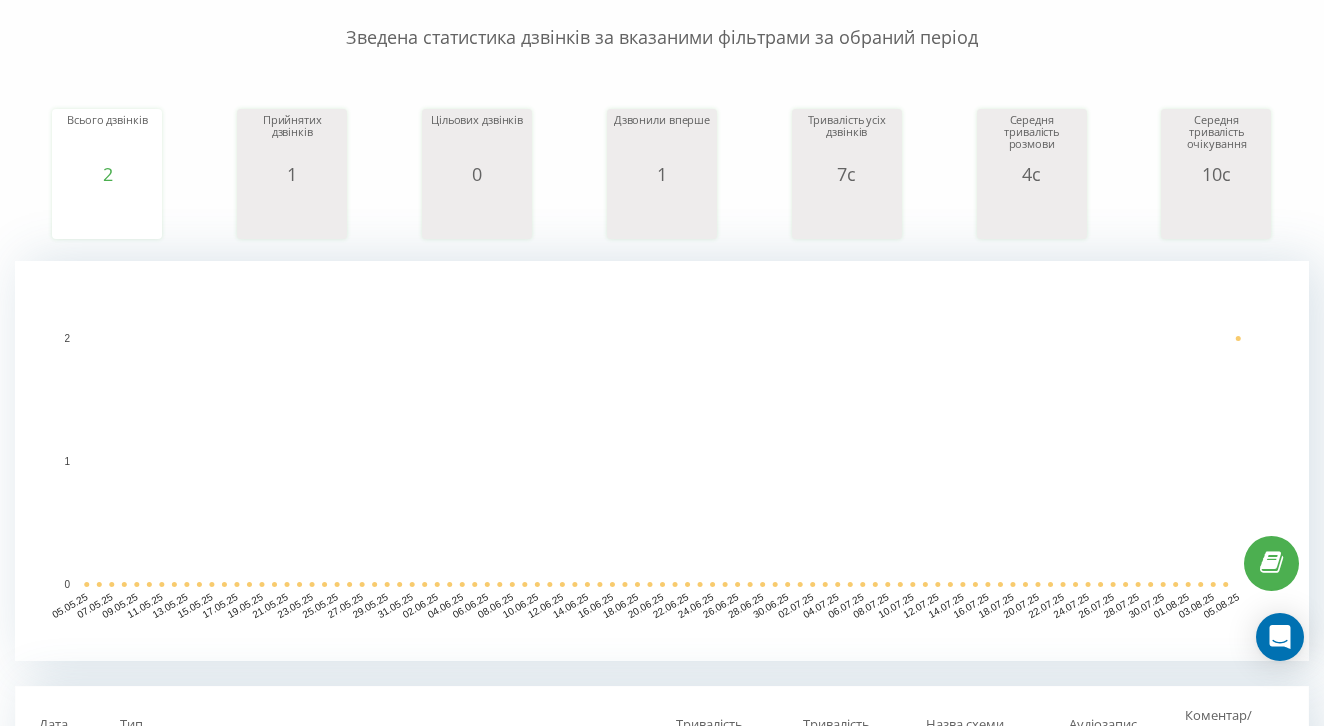 scroll, scrollTop: 477, scrollLeft: 0, axis: vertical 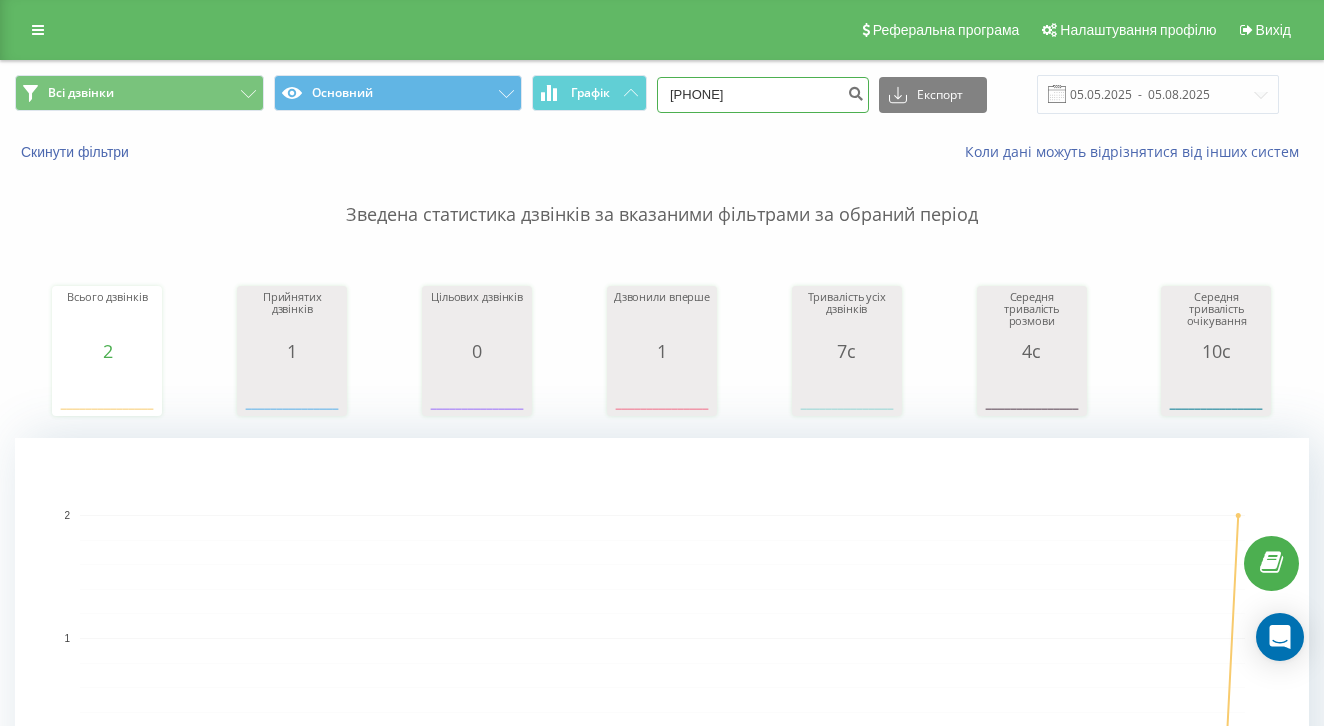 click on "[PHONE]" at bounding box center (763, 95) 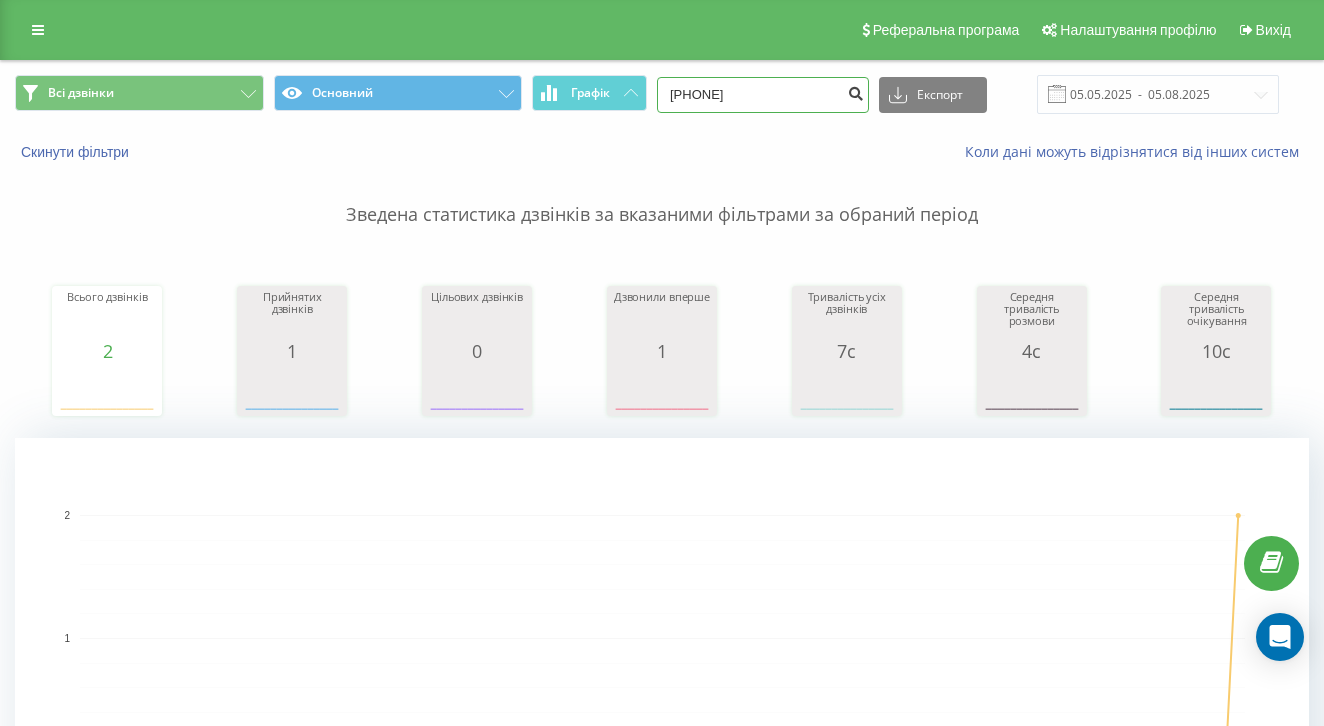 type on "0954603999" 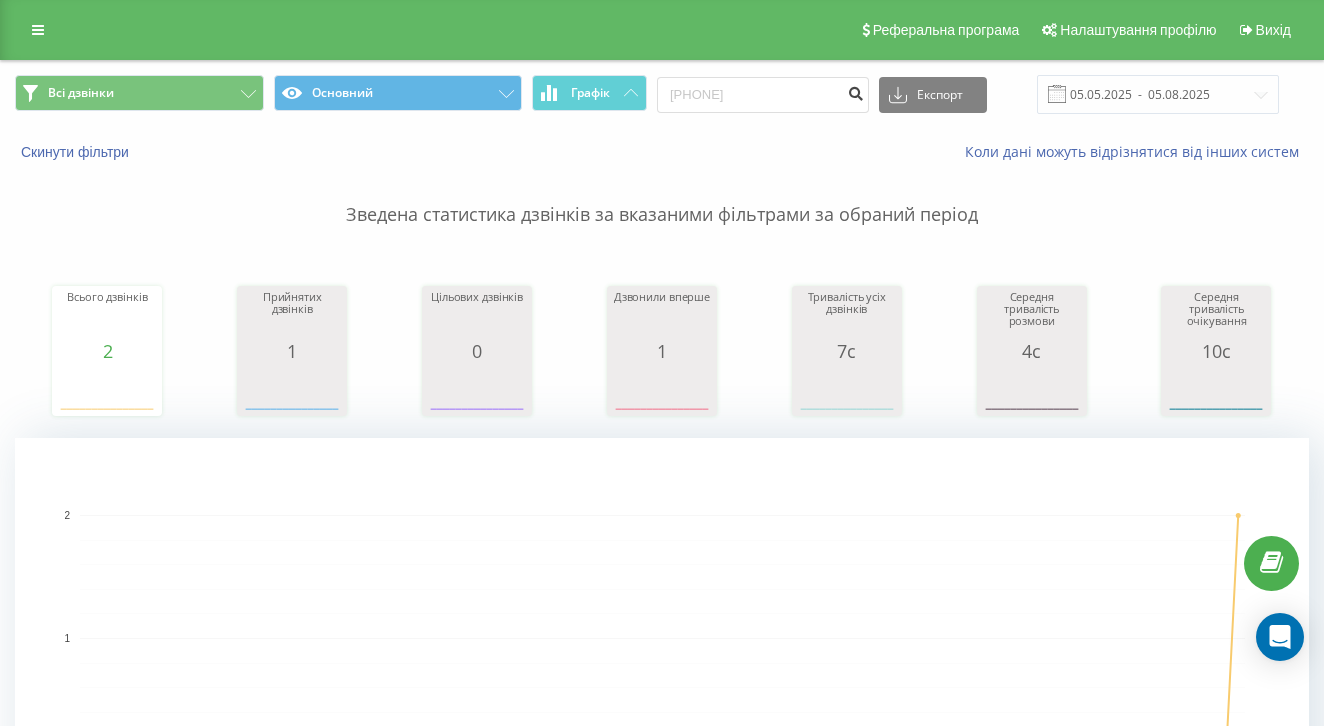 click at bounding box center [855, 95] 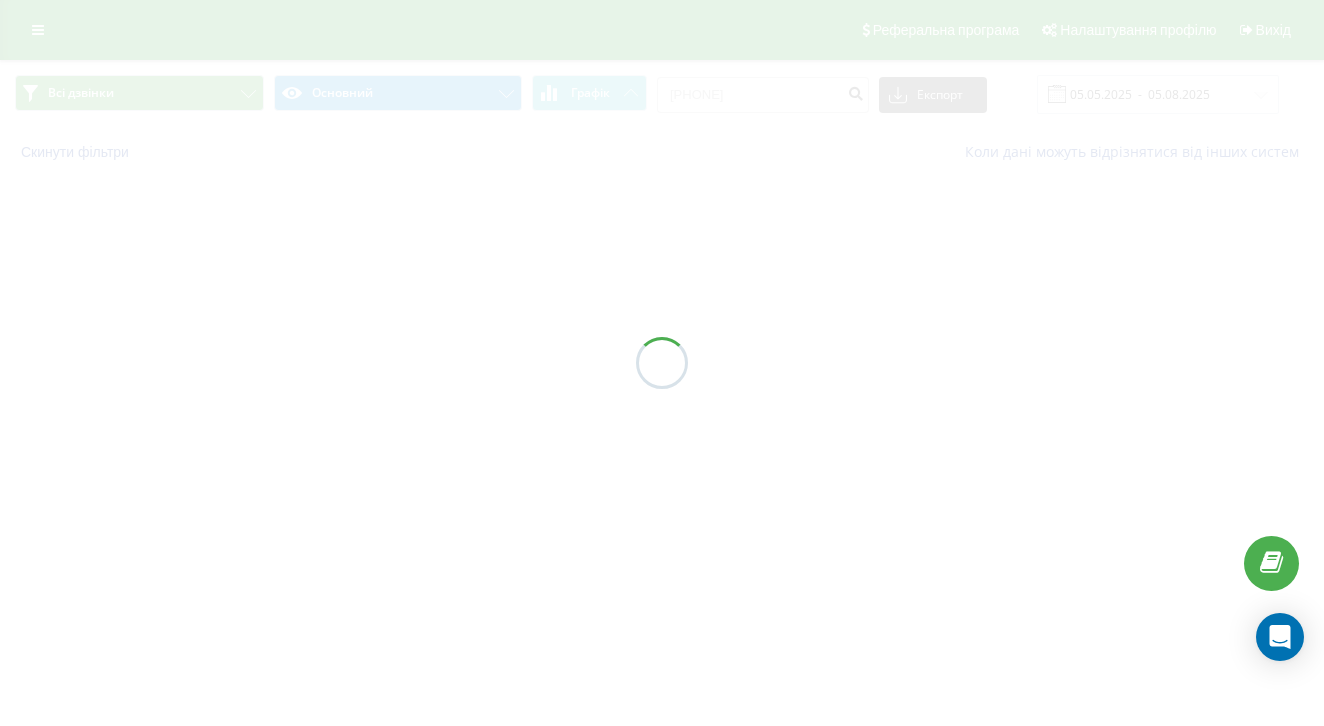 scroll, scrollTop: 2, scrollLeft: 0, axis: vertical 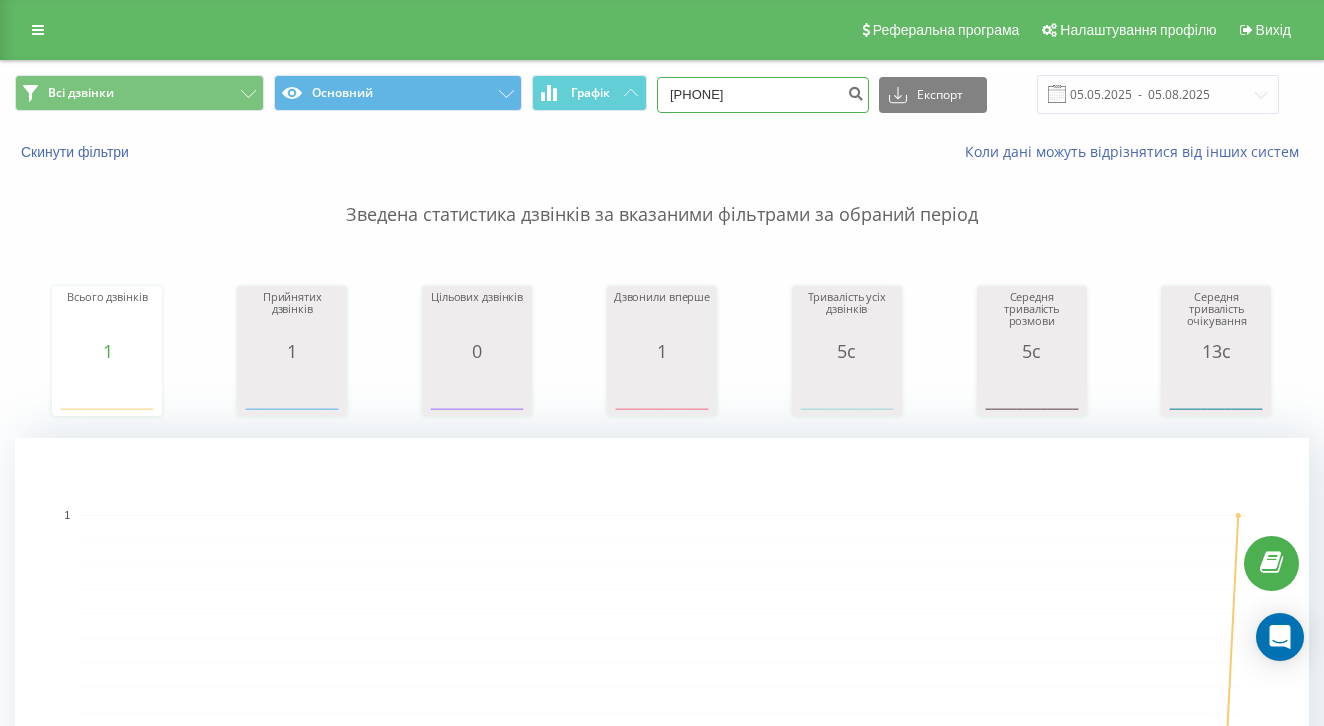 click on "0954603999" at bounding box center (763, 95) 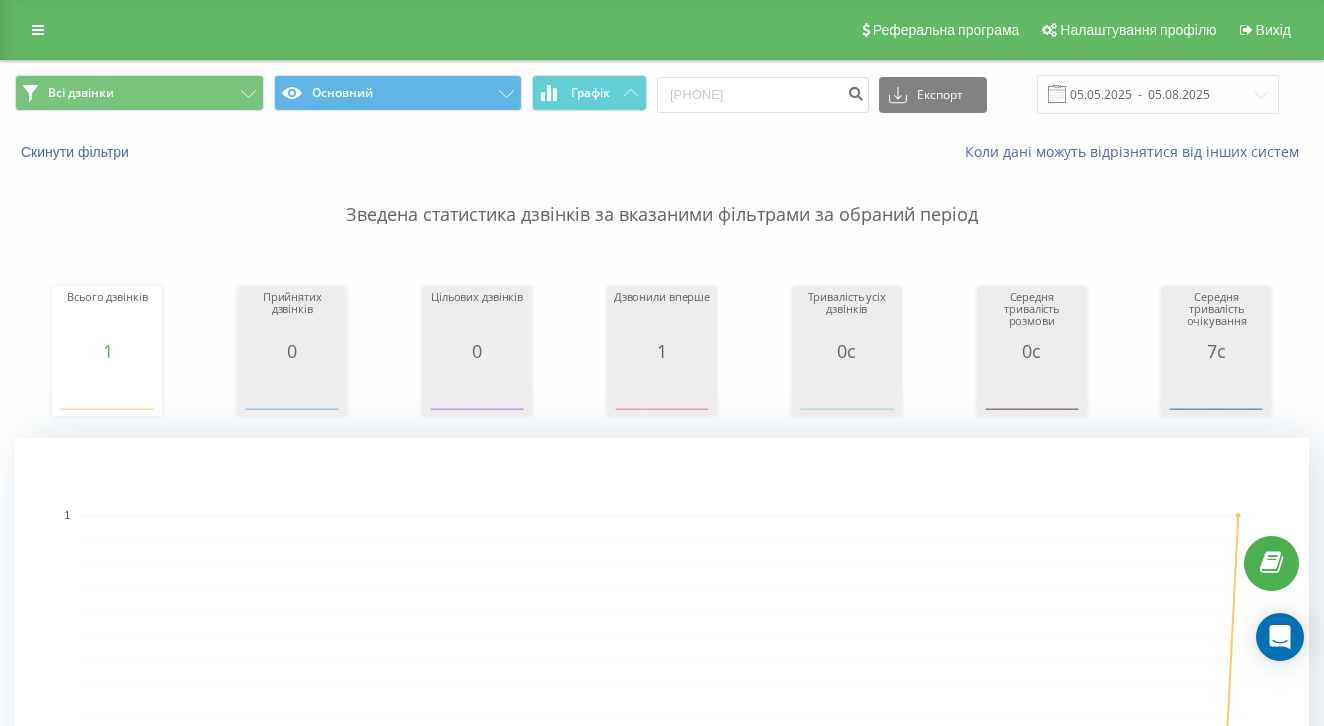 scroll, scrollTop: 64, scrollLeft: 0, axis: vertical 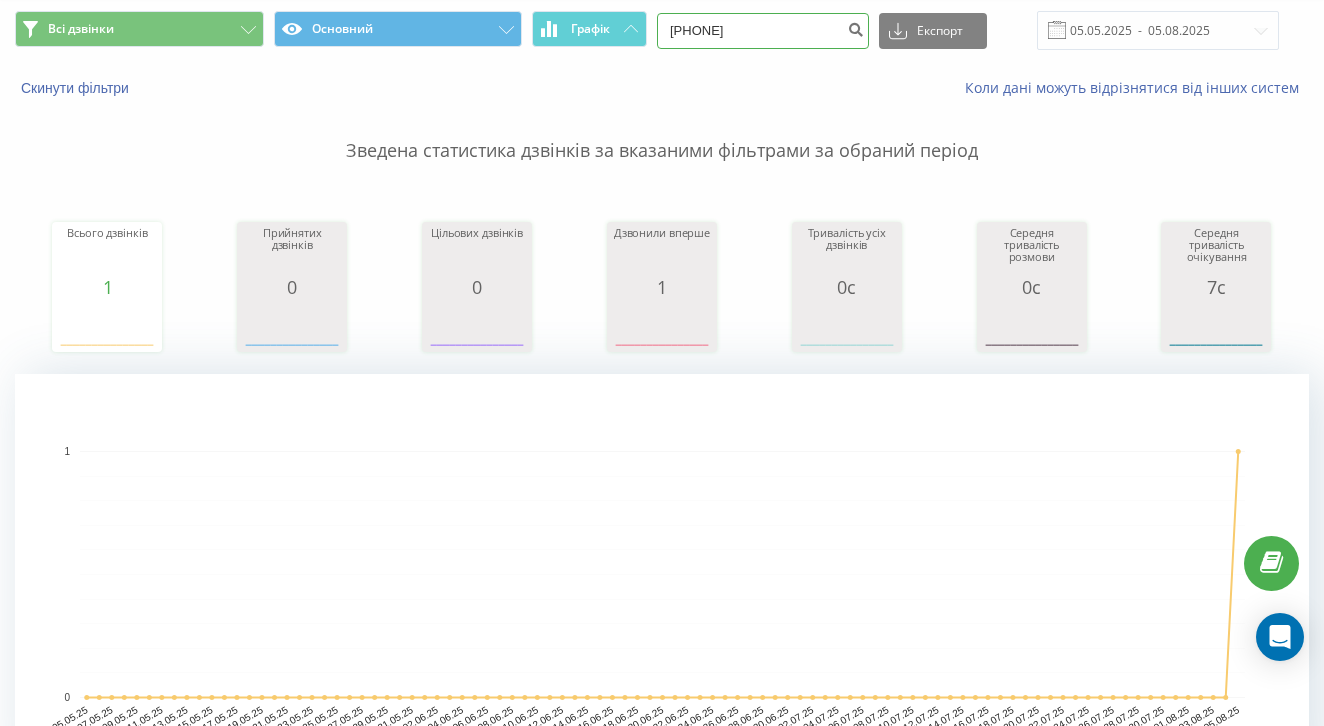paste on "443374928" 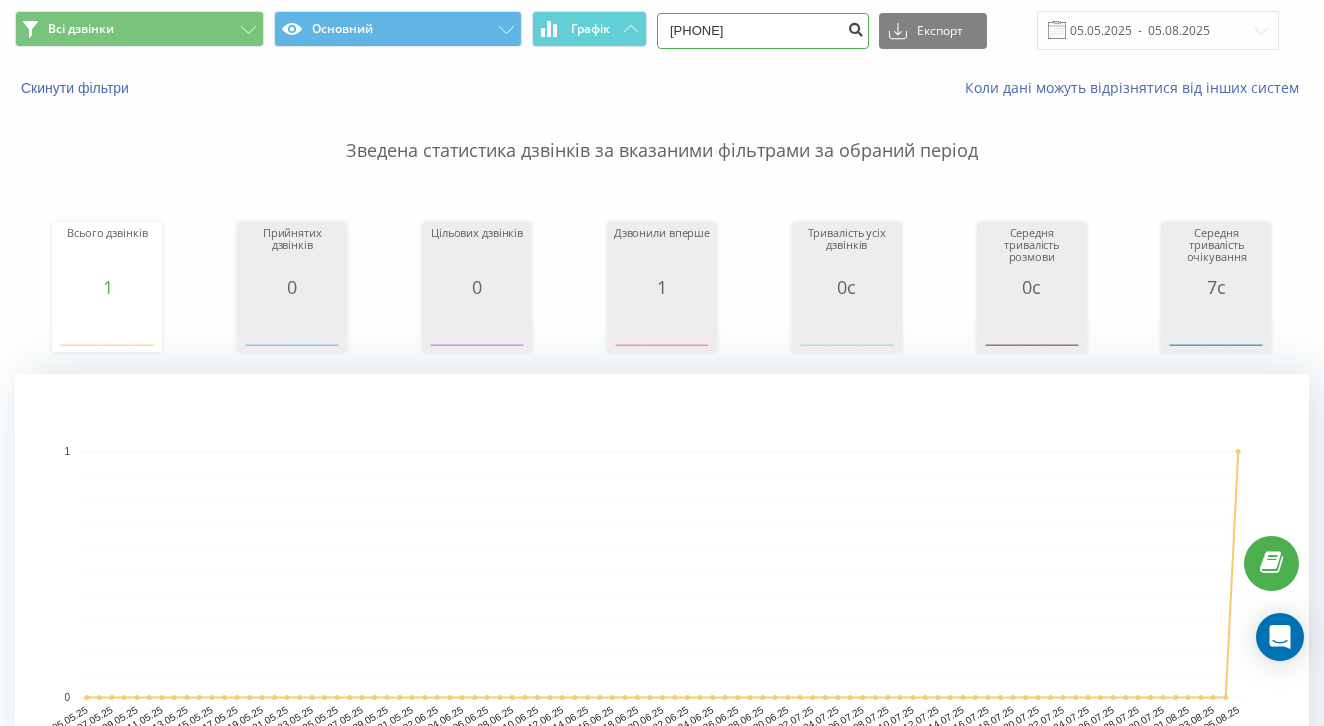 type on "0443374928" 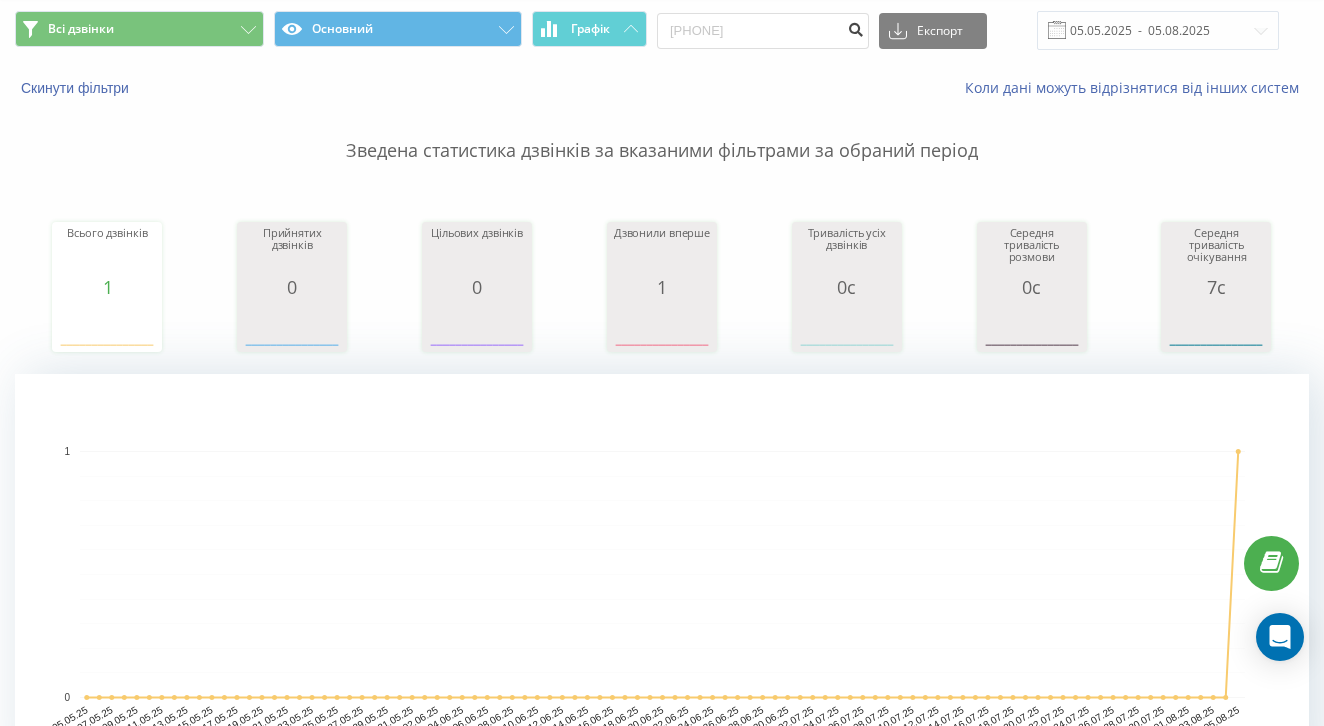 click at bounding box center [855, 27] 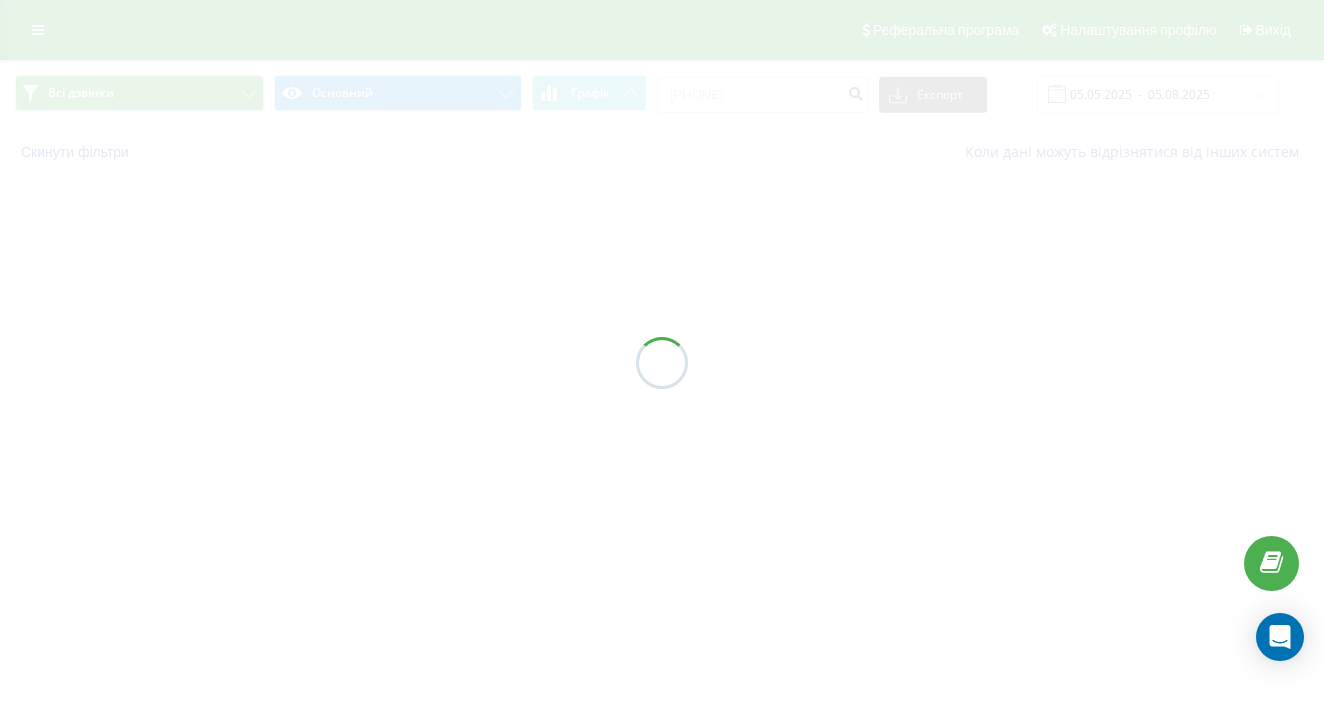 scroll, scrollTop: 6, scrollLeft: 0, axis: vertical 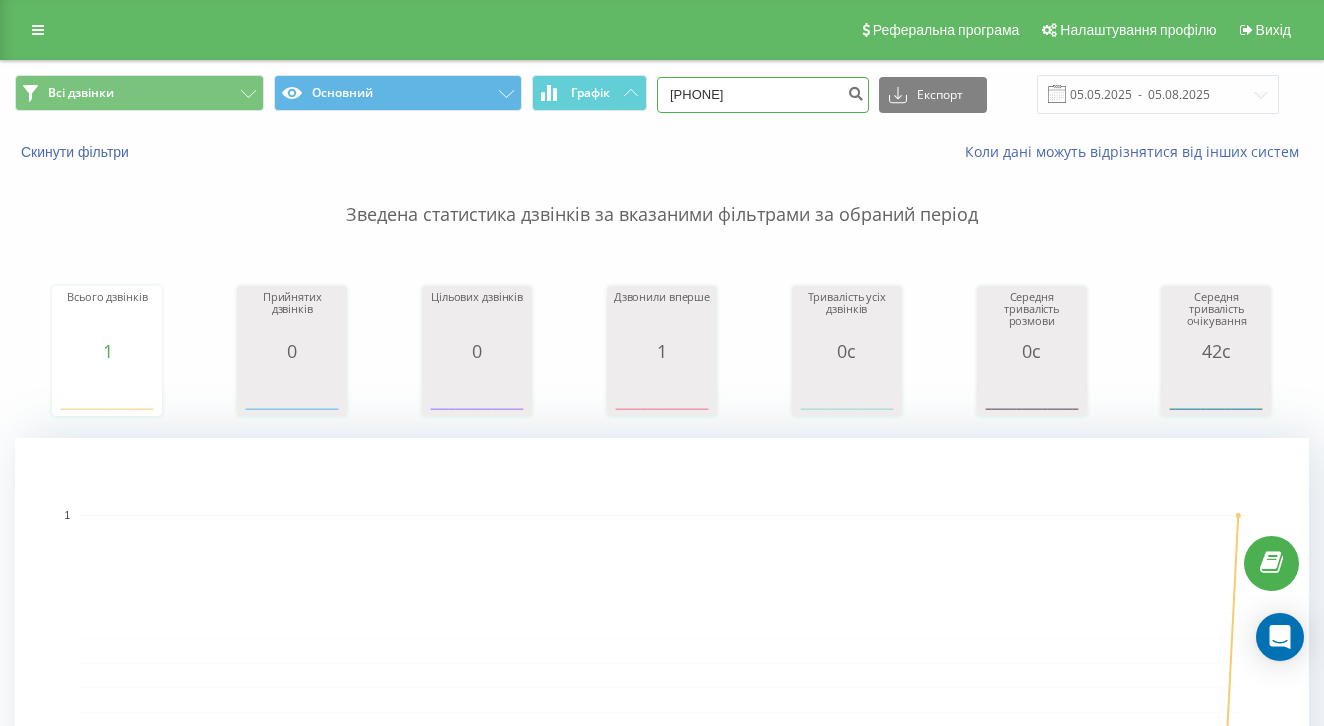click on "0443374928" at bounding box center (763, 95) 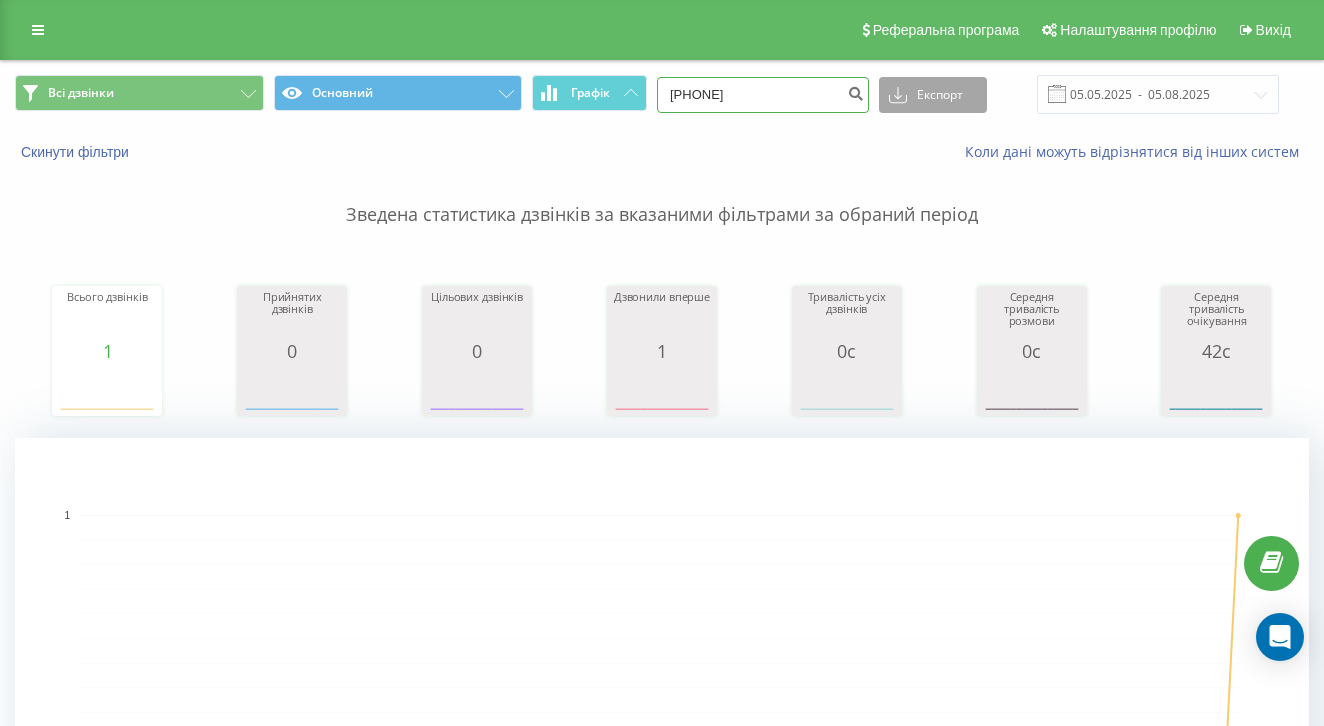 paste on "739029127" 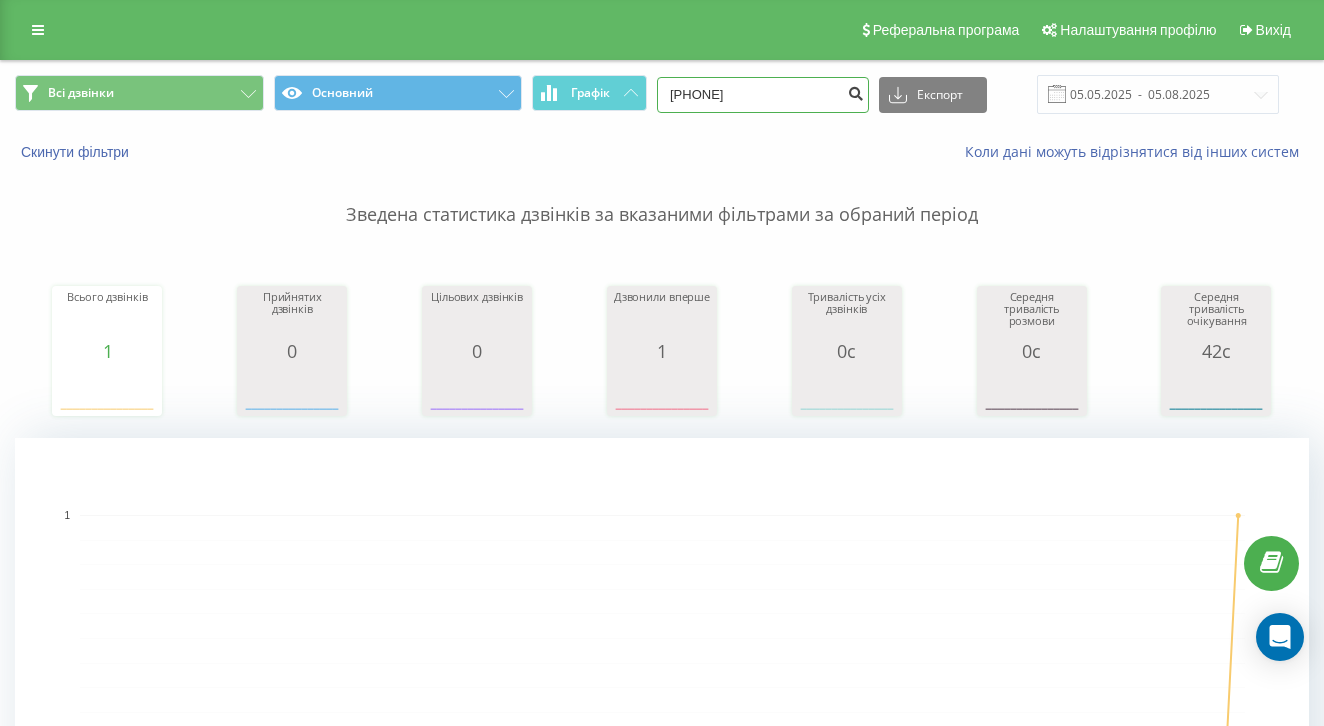 type on "0739029127" 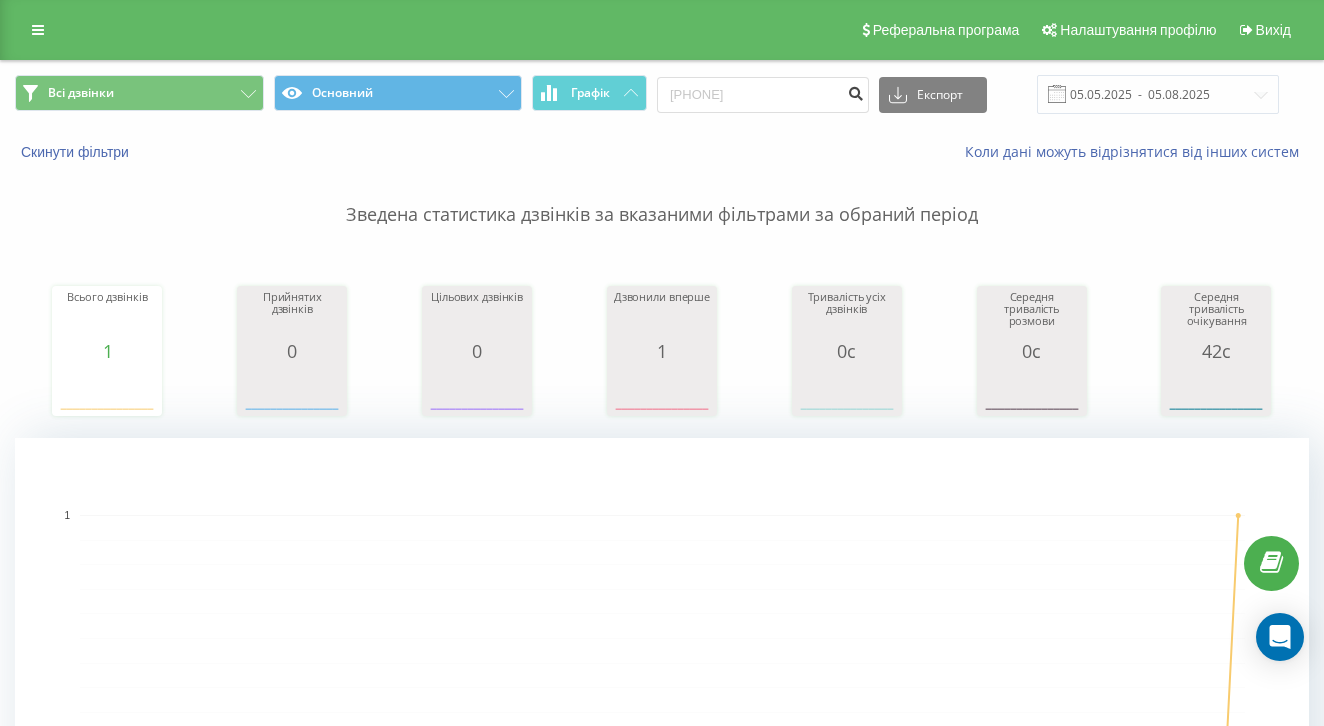 click at bounding box center [855, 91] 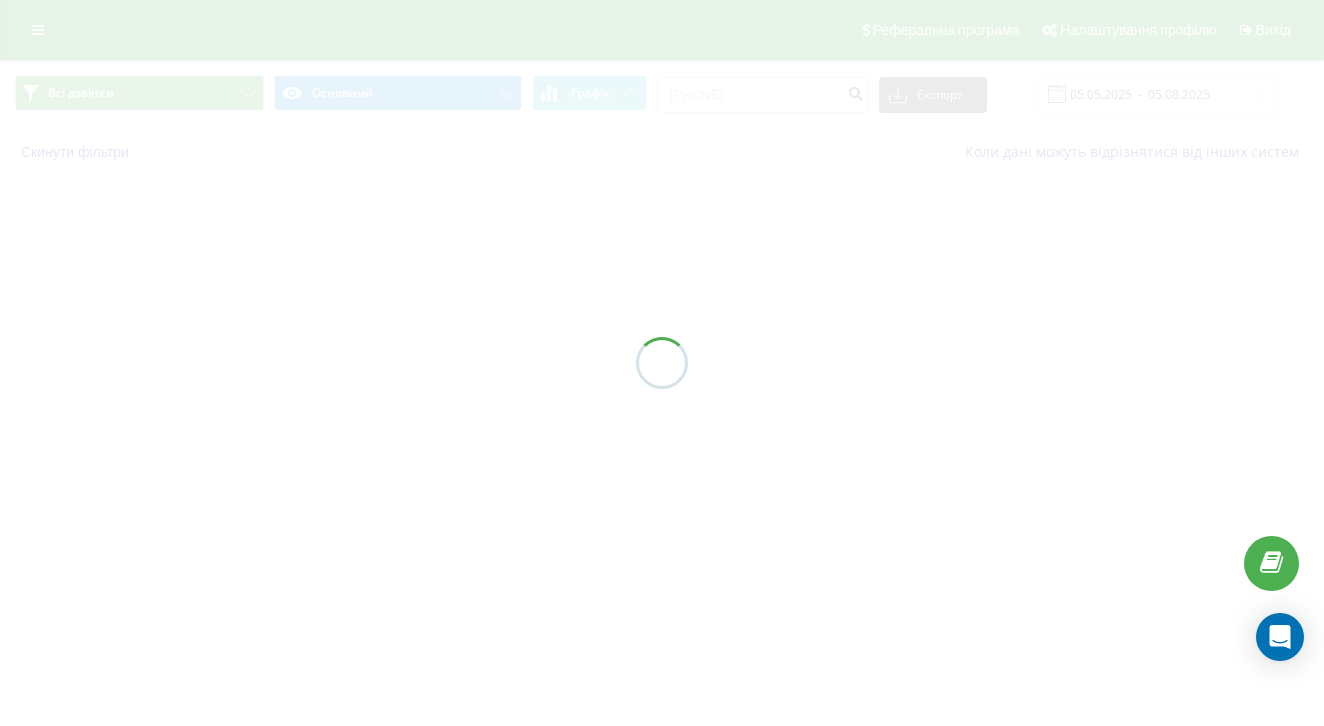 scroll, scrollTop: 0, scrollLeft: 0, axis: both 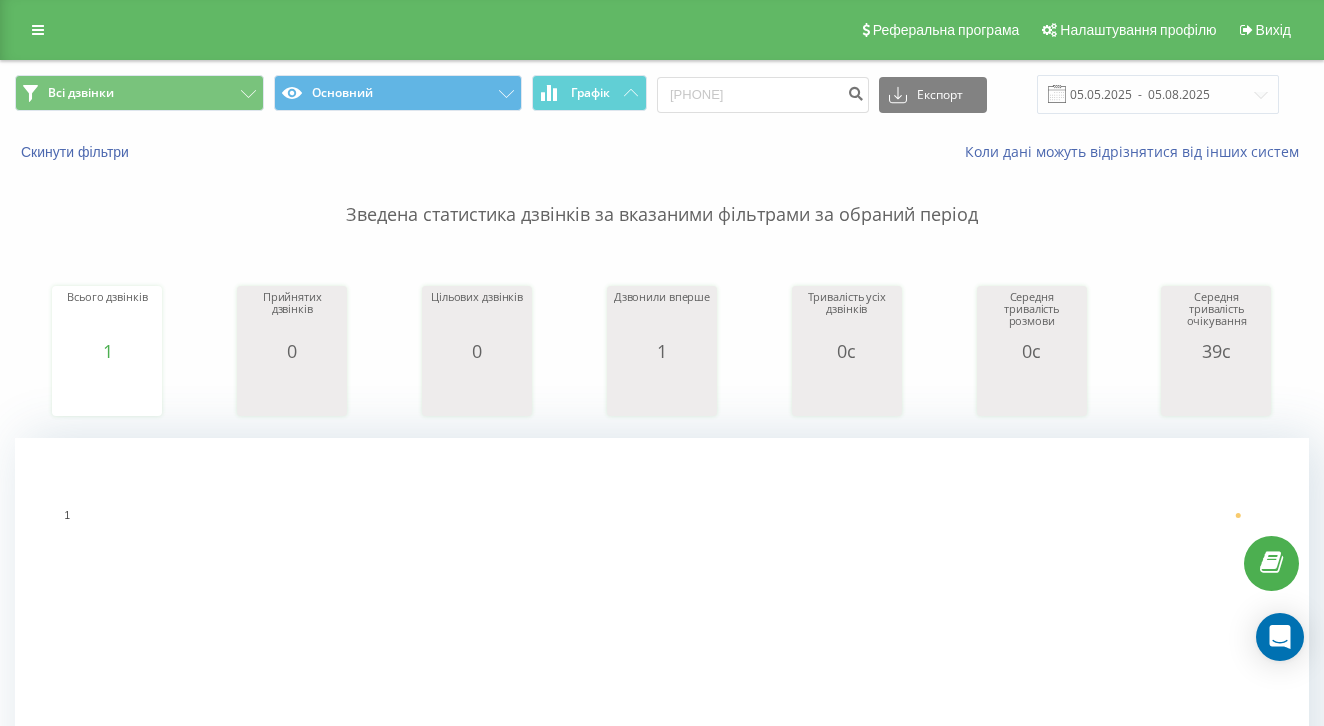 click 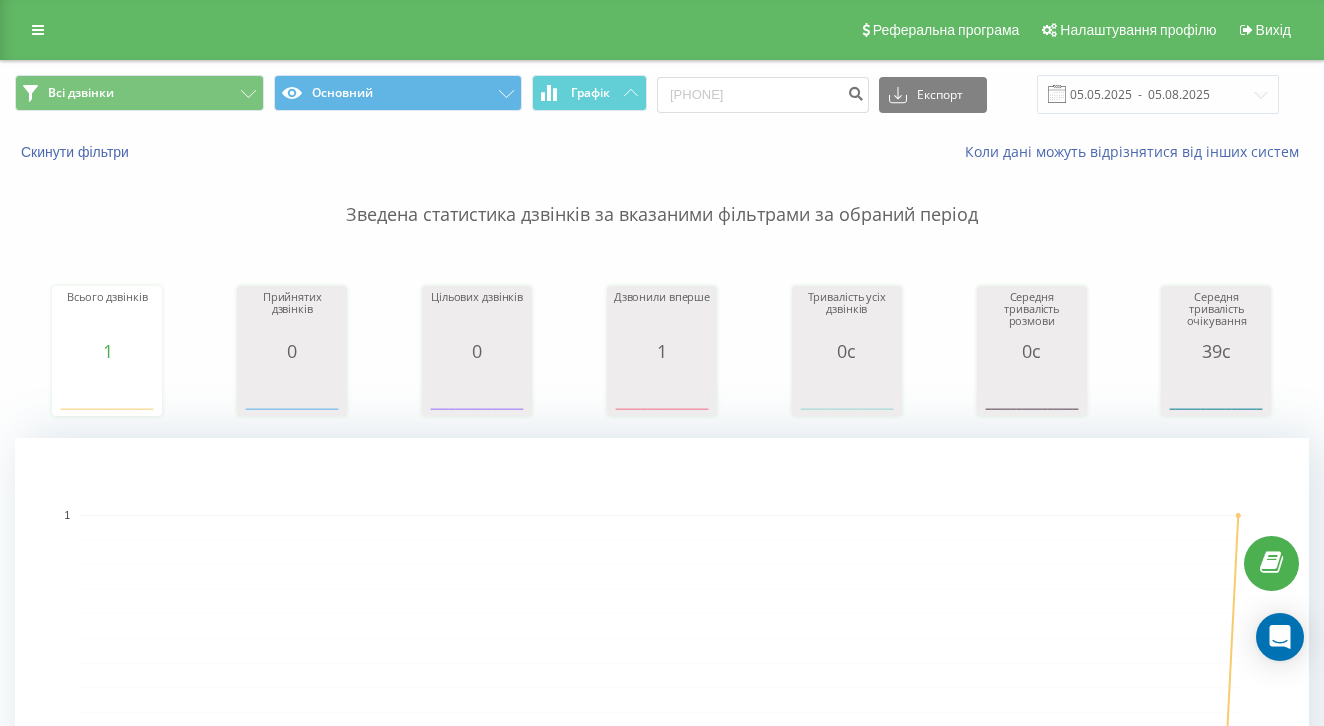 scroll, scrollTop: -3, scrollLeft: 0, axis: vertical 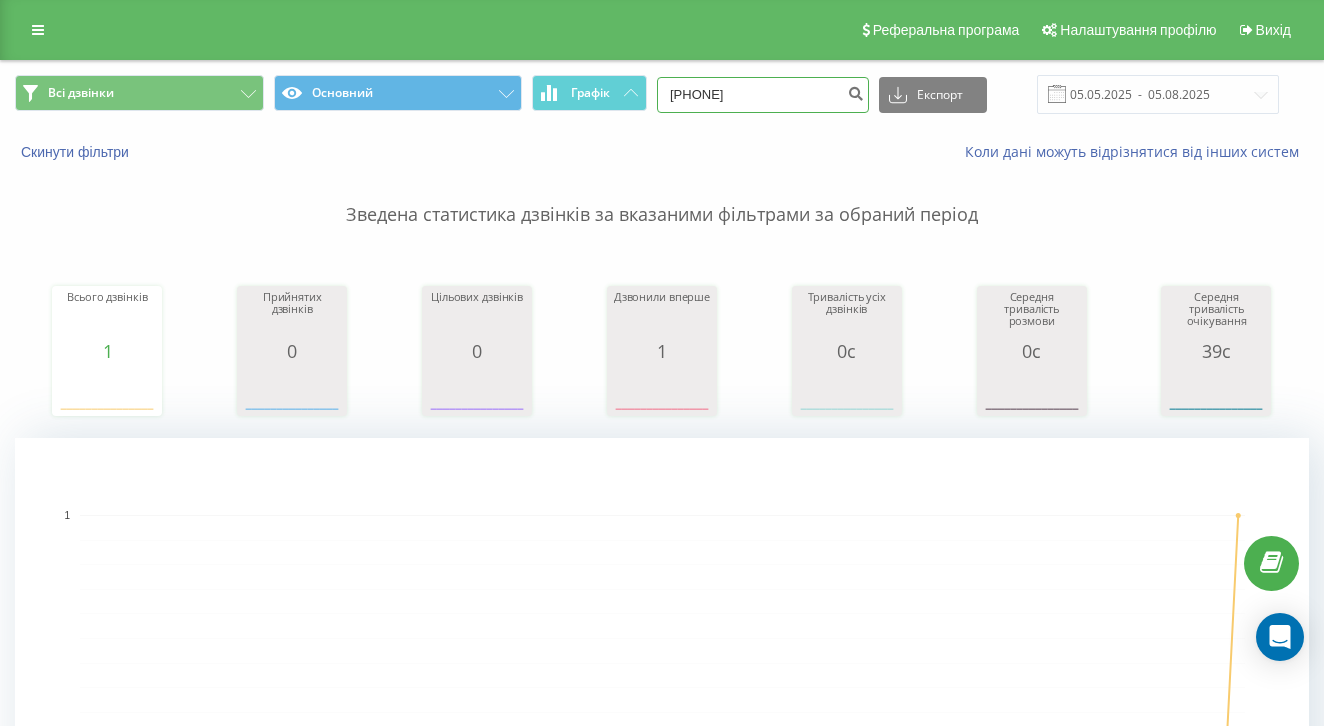 click on "0739029127" at bounding box center (763, 95) 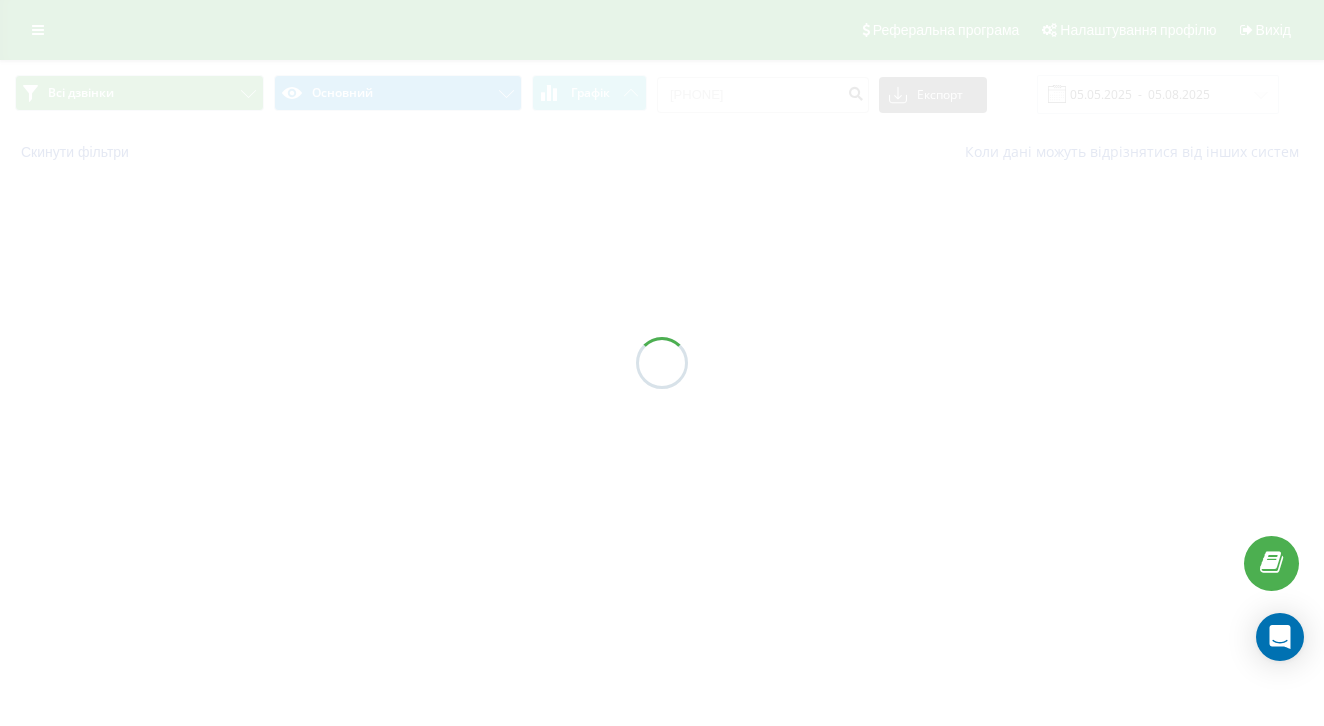 scroll, scrollTop: 0, scrollLeft: 0, axis: both 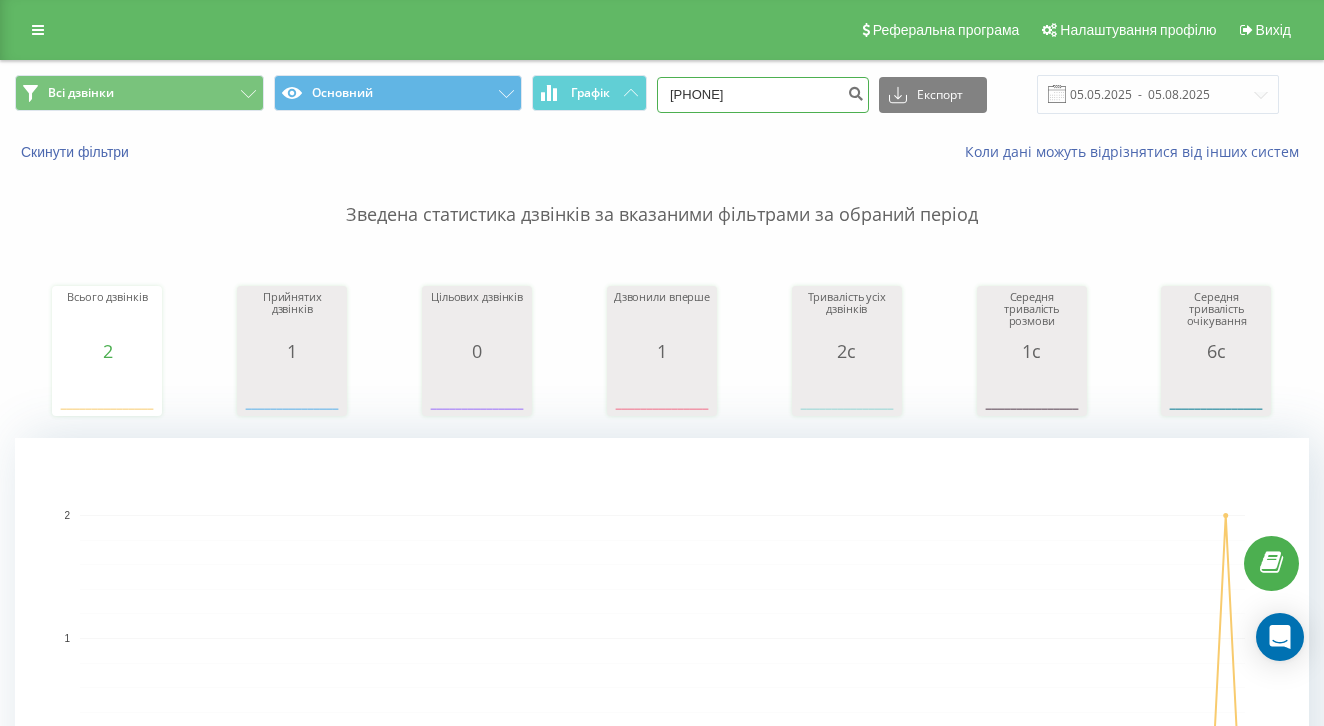click on "0671022200" at bounding box center (763, 95) 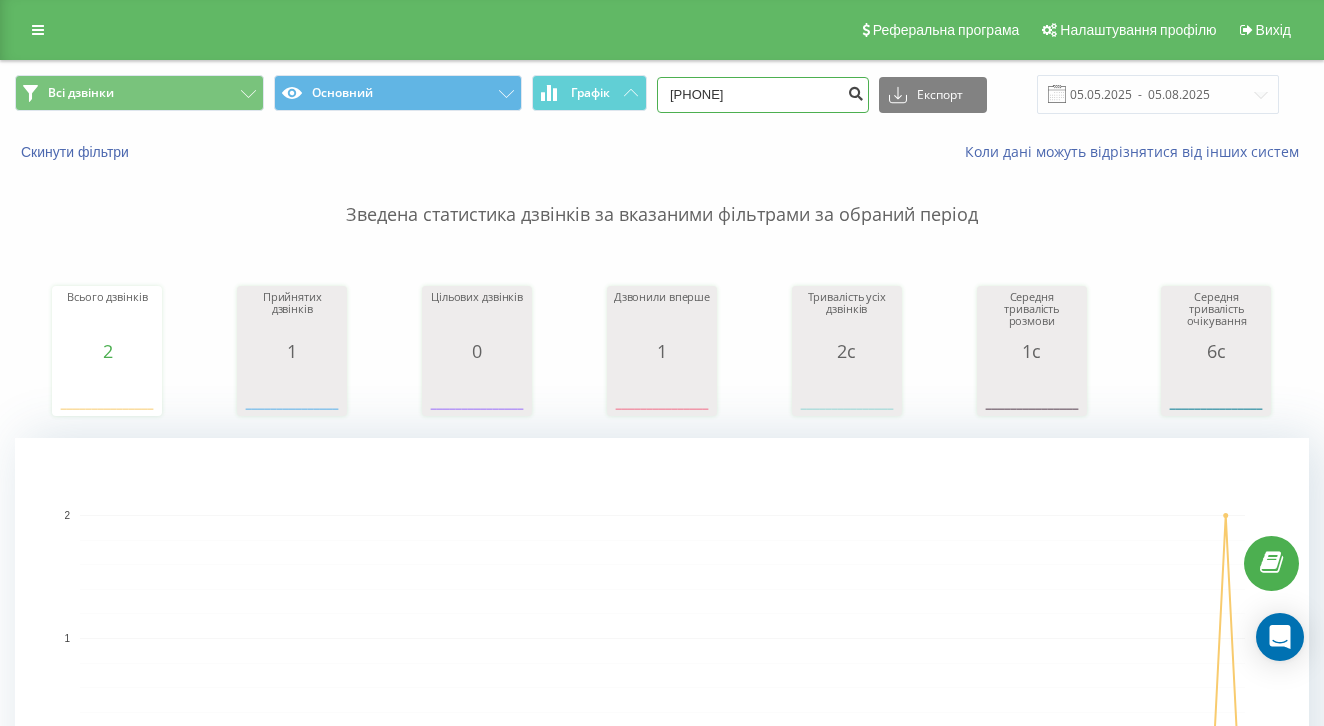 type on "0933177136" 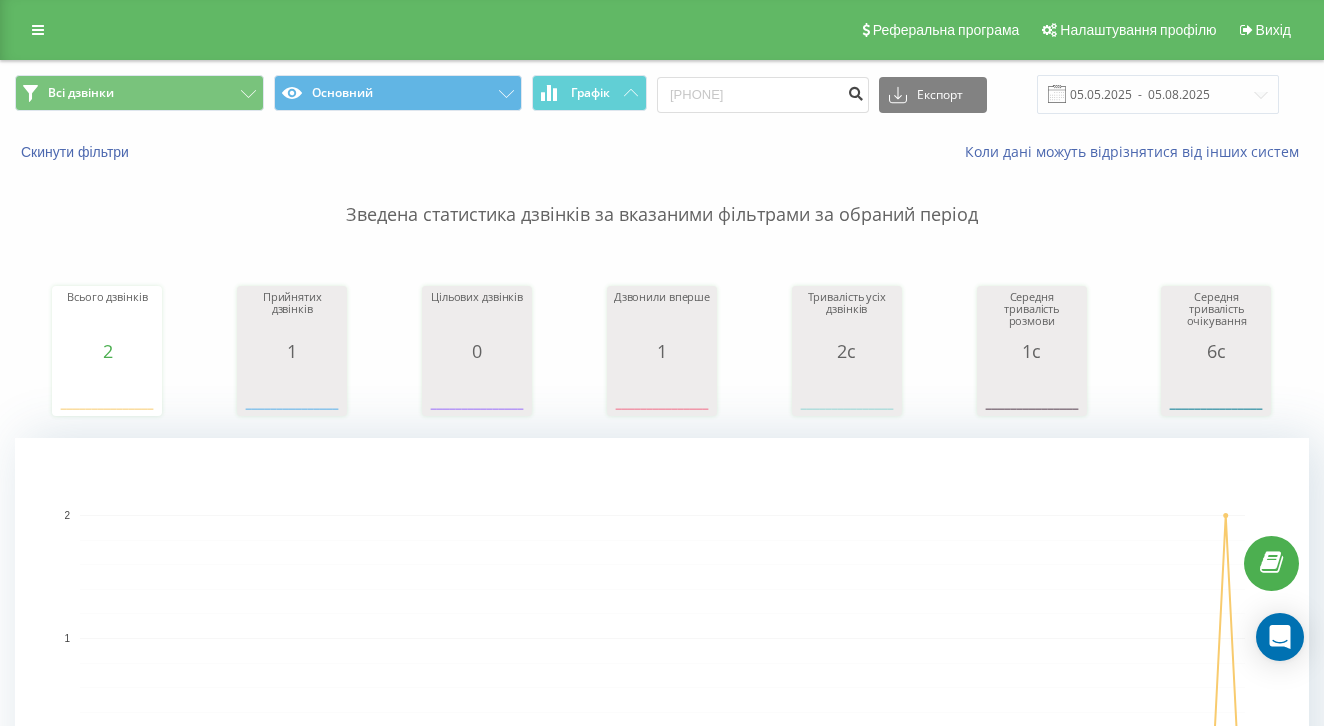 click at bounding box center (855, 91) 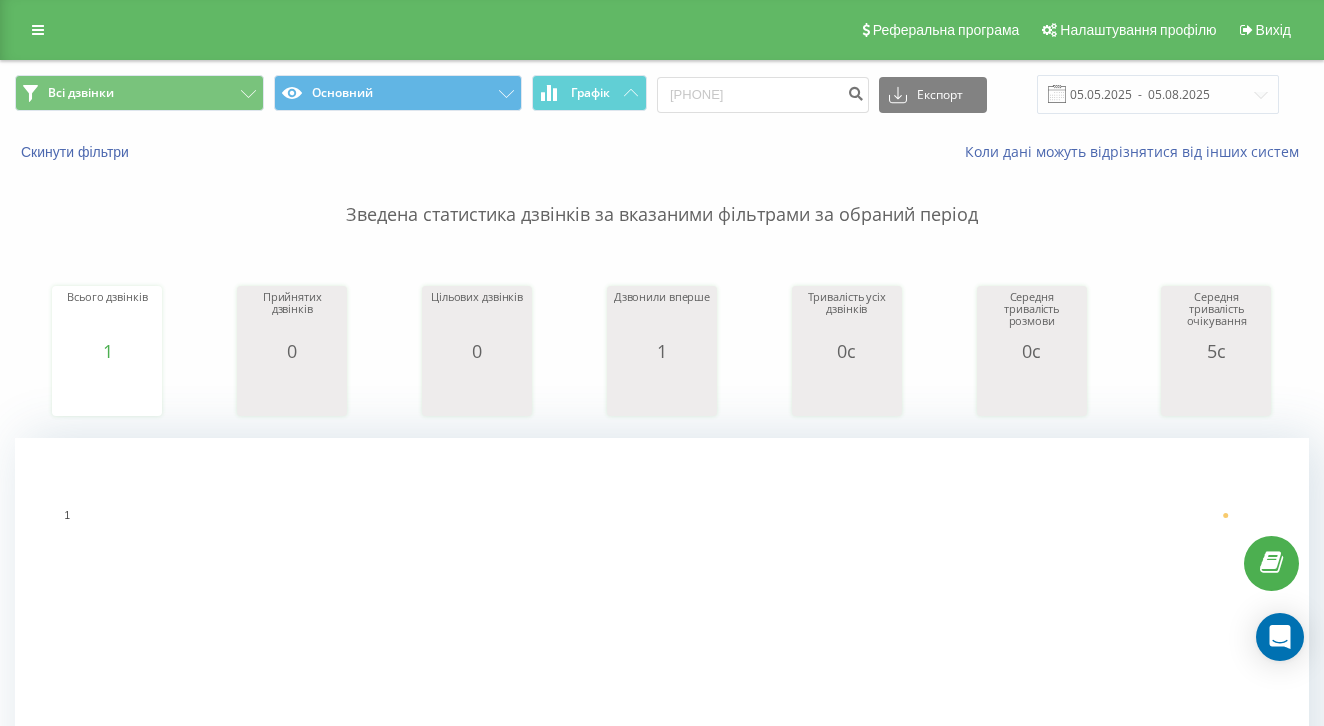 scroll, scrollTop: 117, scrollLeft: 0, axis: vertical 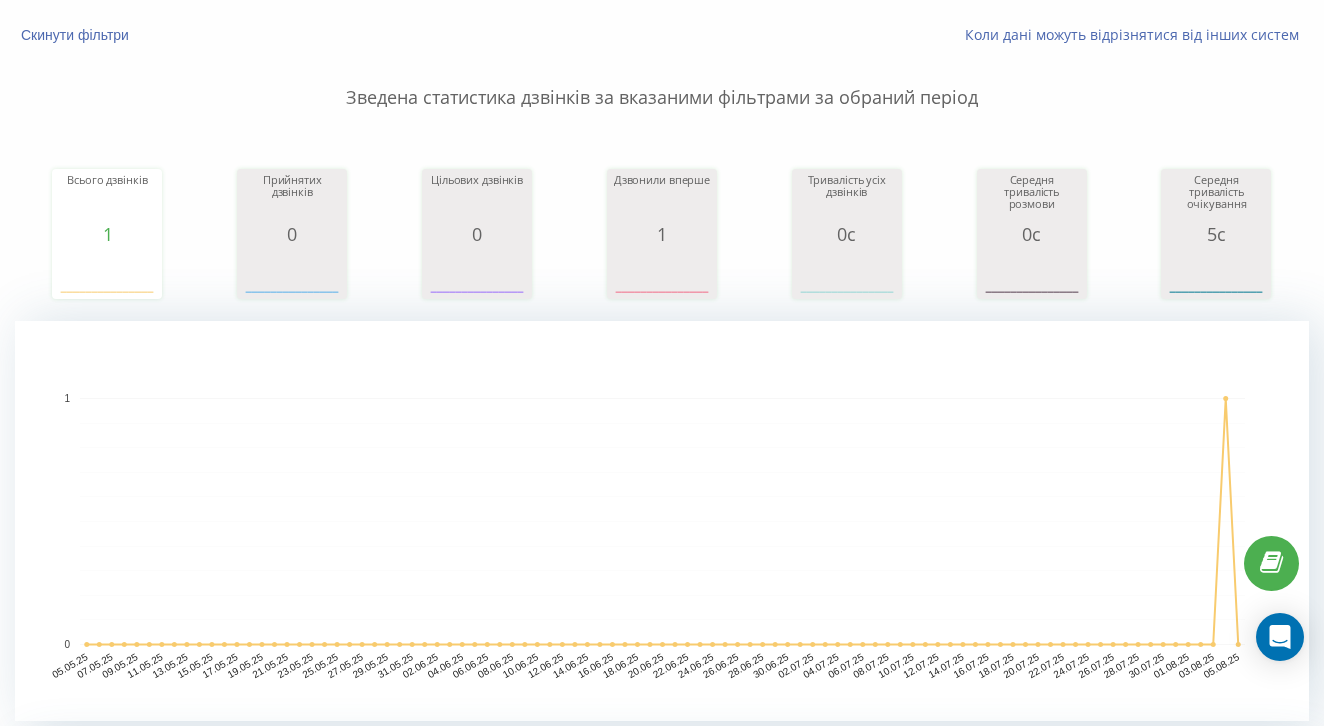 click on "[PHONE]" at bounding box center [763, -22] 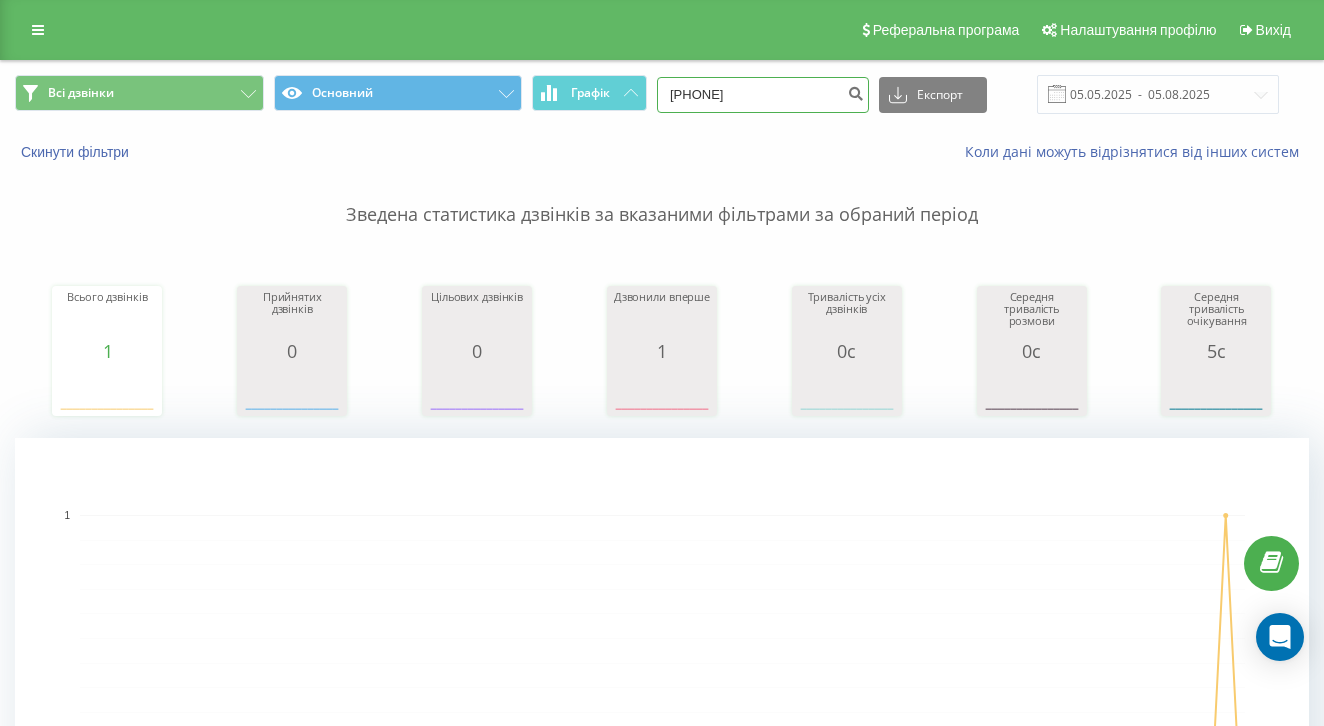 click on "[PHONE]" at bounding box center [763, 95] 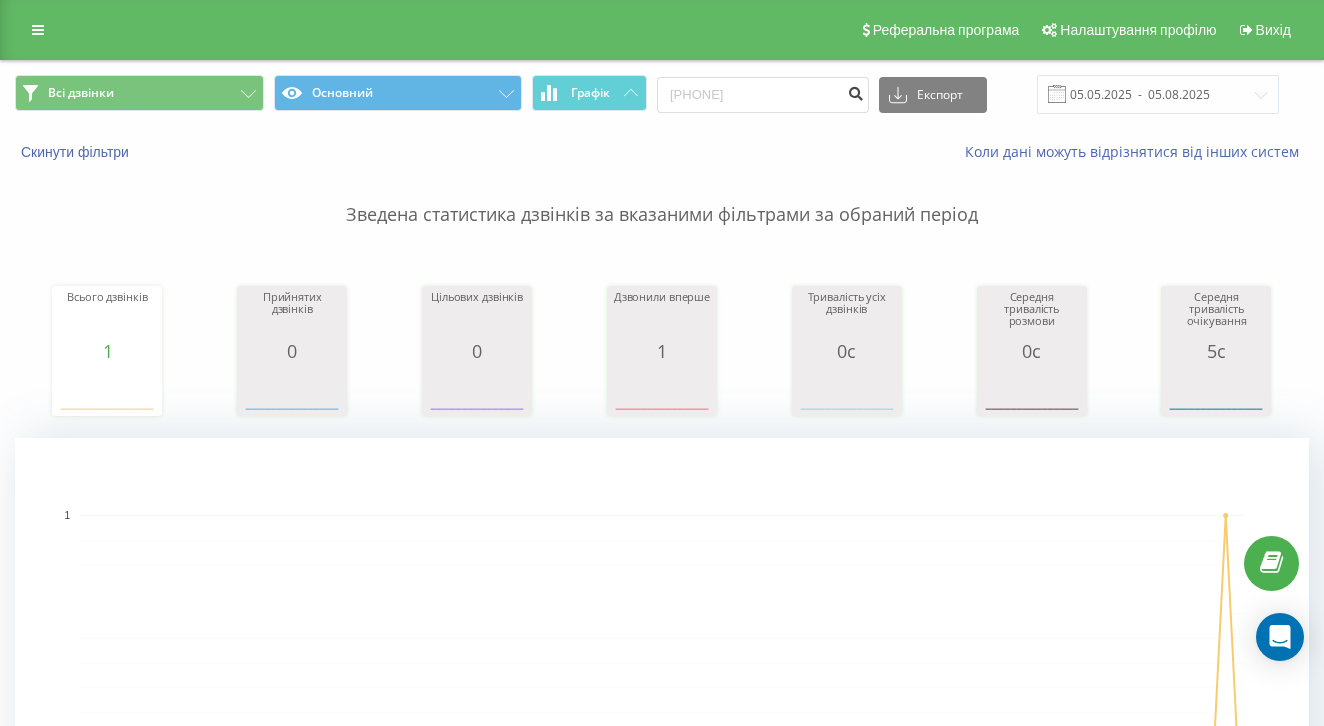 click at bounding box center (855, 91) 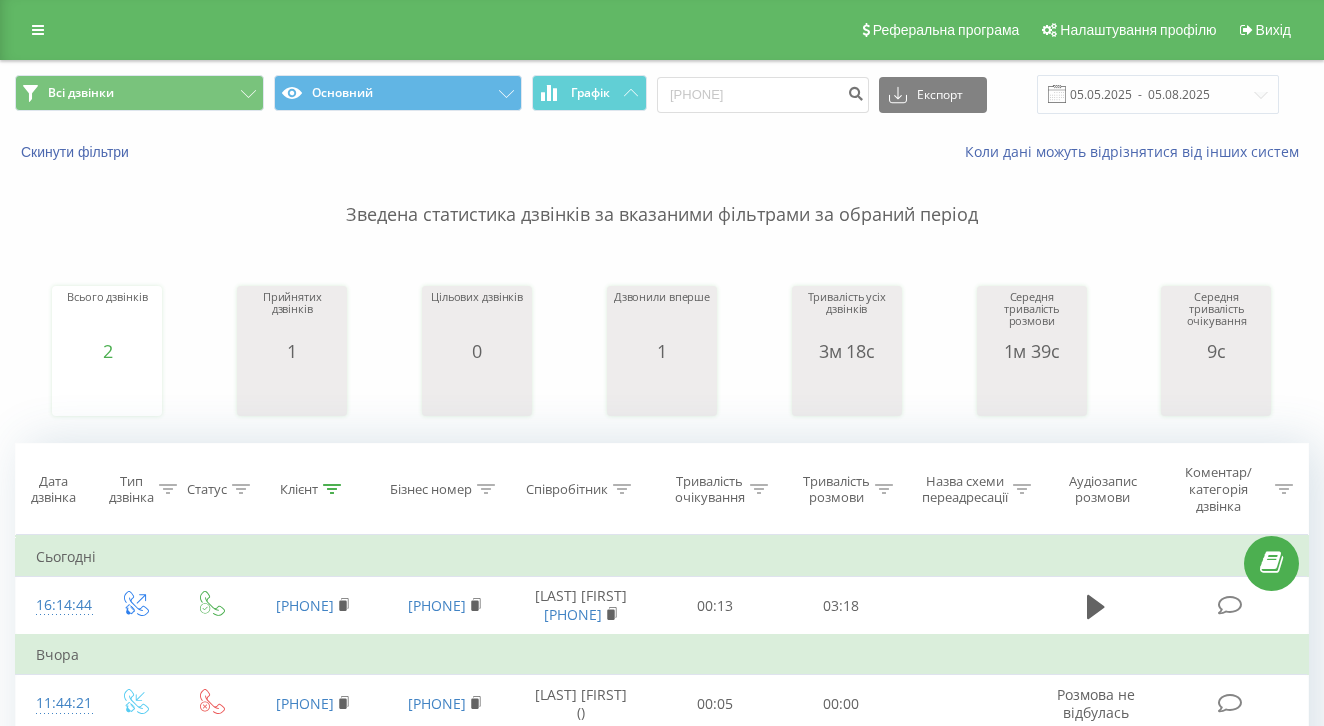 scroll, scrollTop: 0, scrollLeft: 0, axis: both 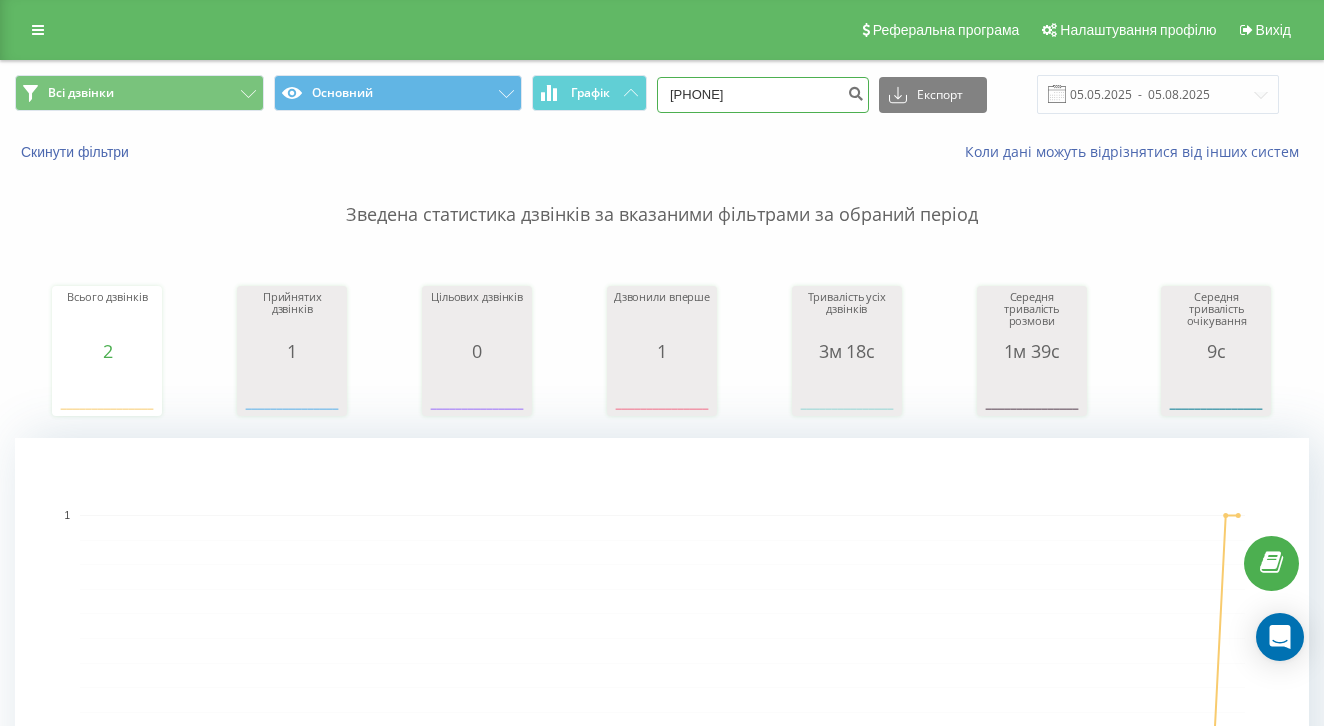 click on "0933177136" at bounding box center (763, 95) 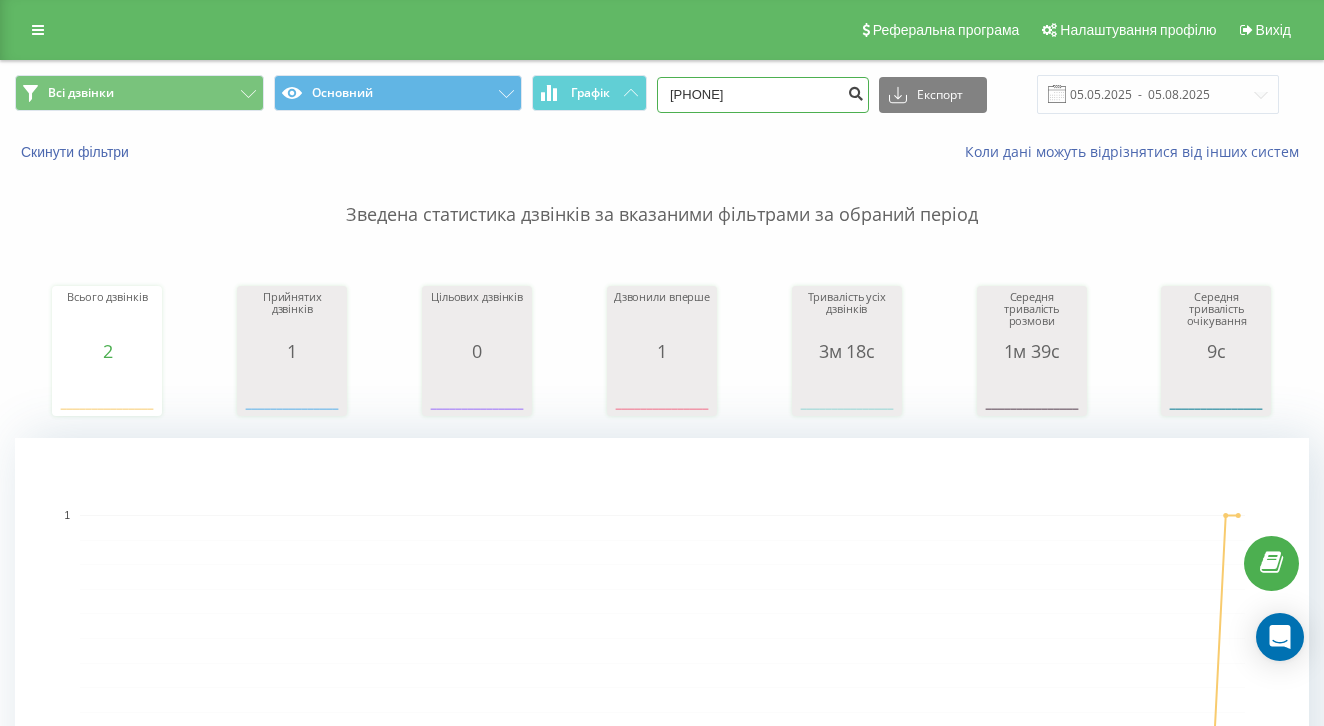 type on "[PHONE]" 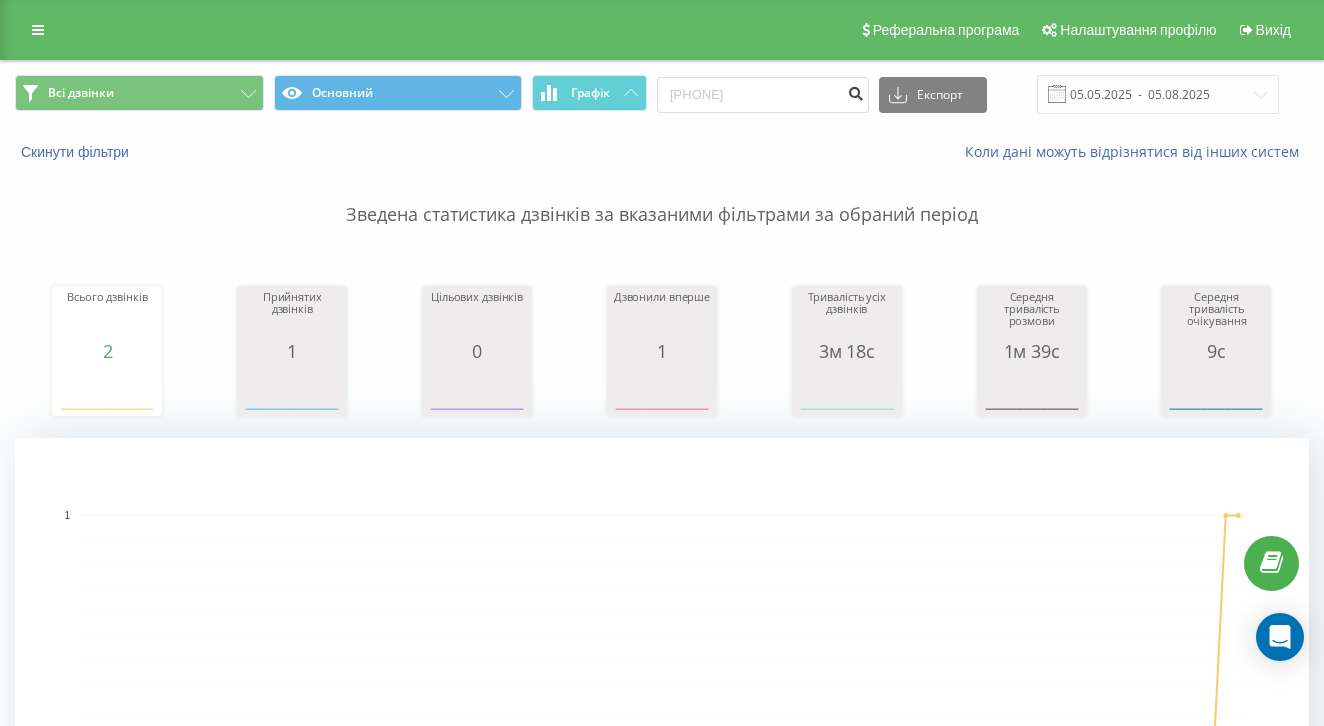 click at bounding box center [855, 91] 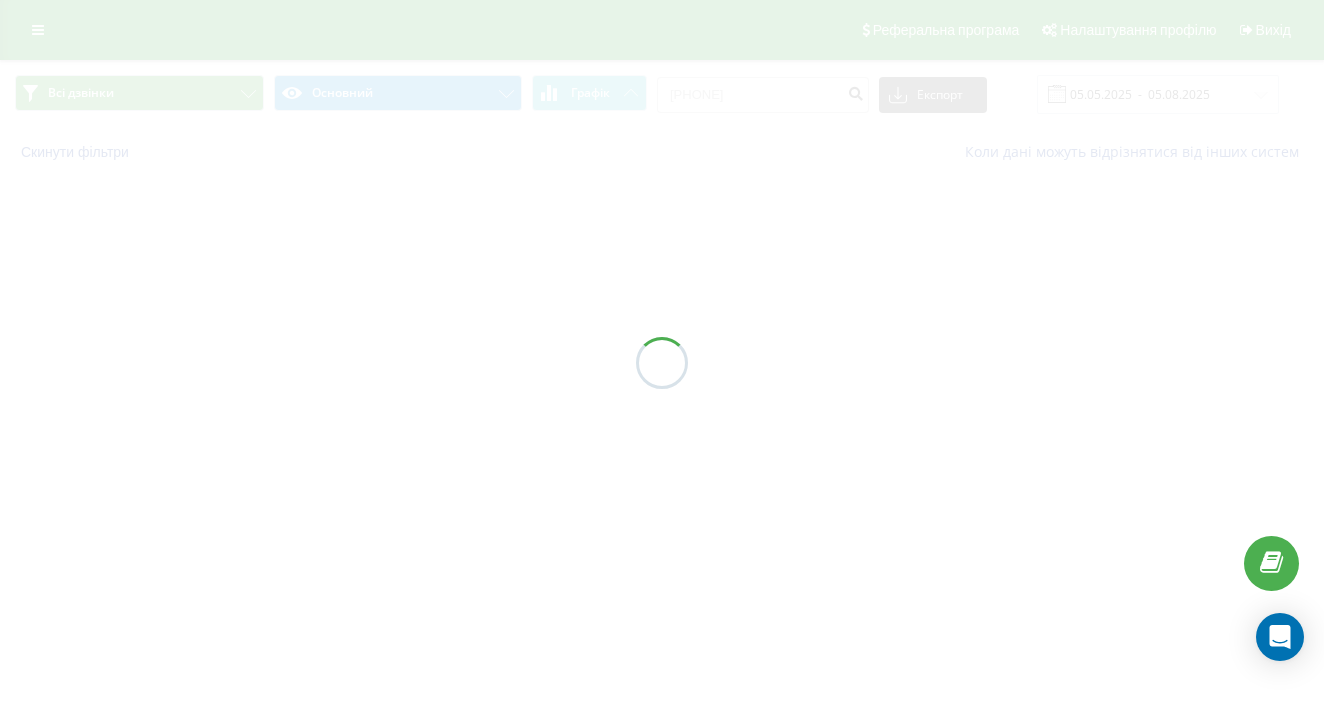 scroll, scrollTop: 0, scrollLeft: 0, axis: both 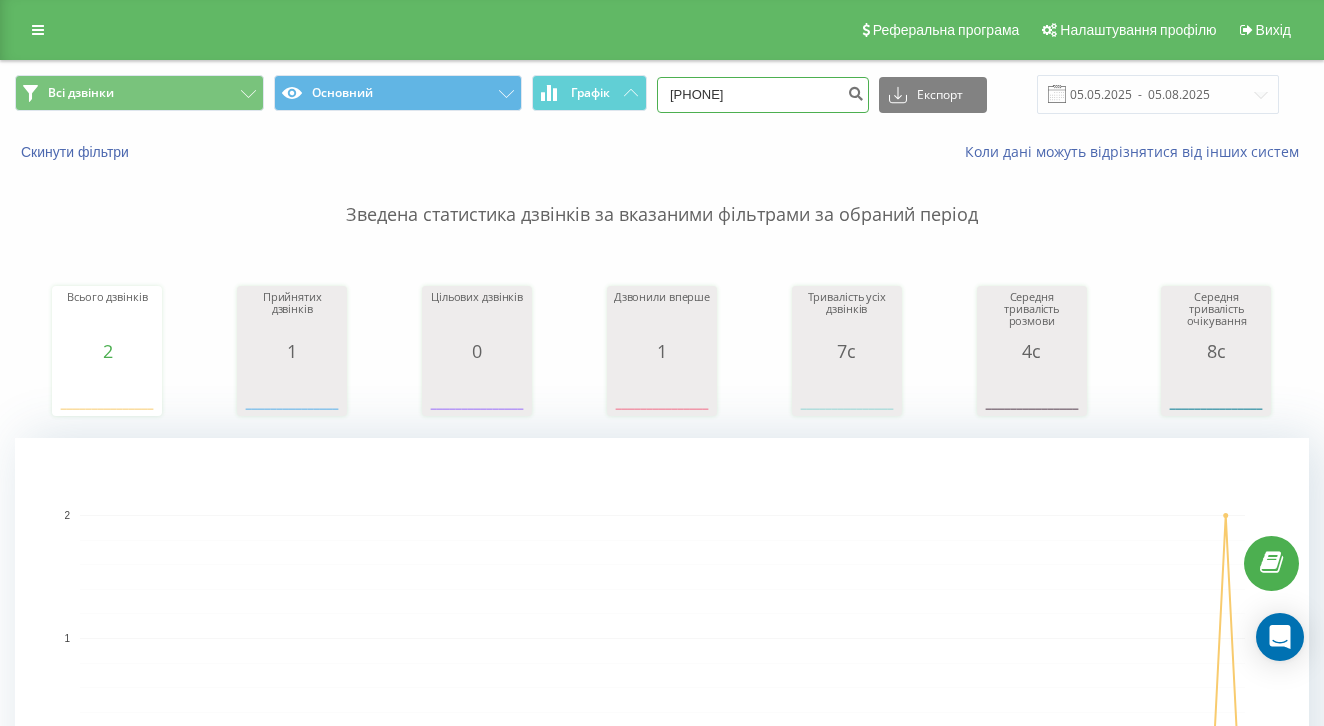 click on "[PHONE]" at bounding box center [763, 95] 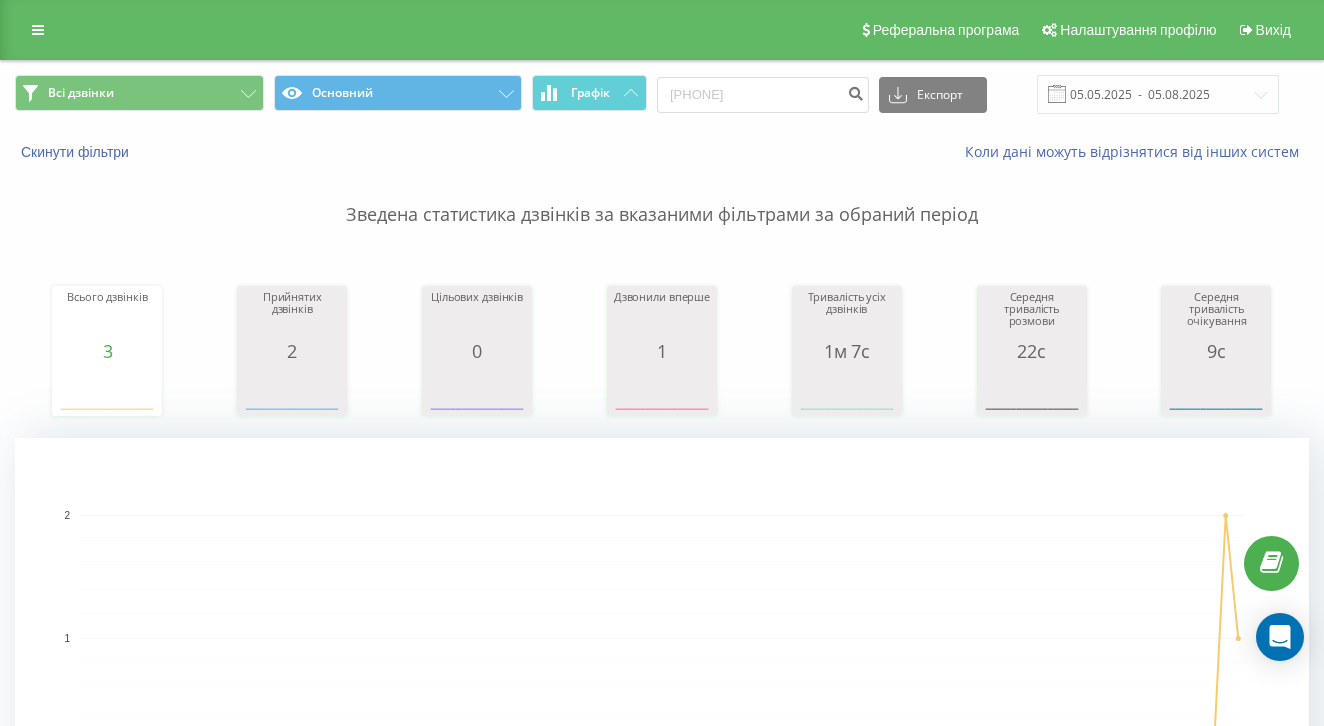 scroll, scrollTop: 156, scrollLeft: 0, axis: vertical 